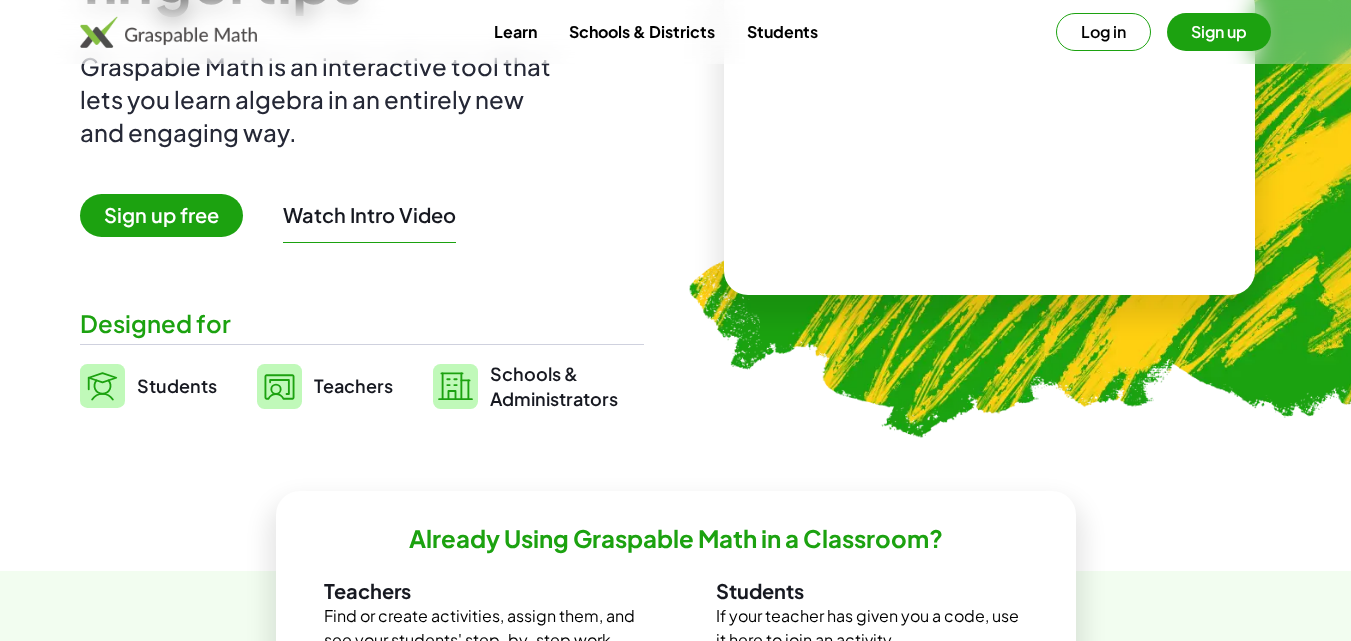 scroll, scrollTop: 267, scrollLeft: 0, axis: vertical 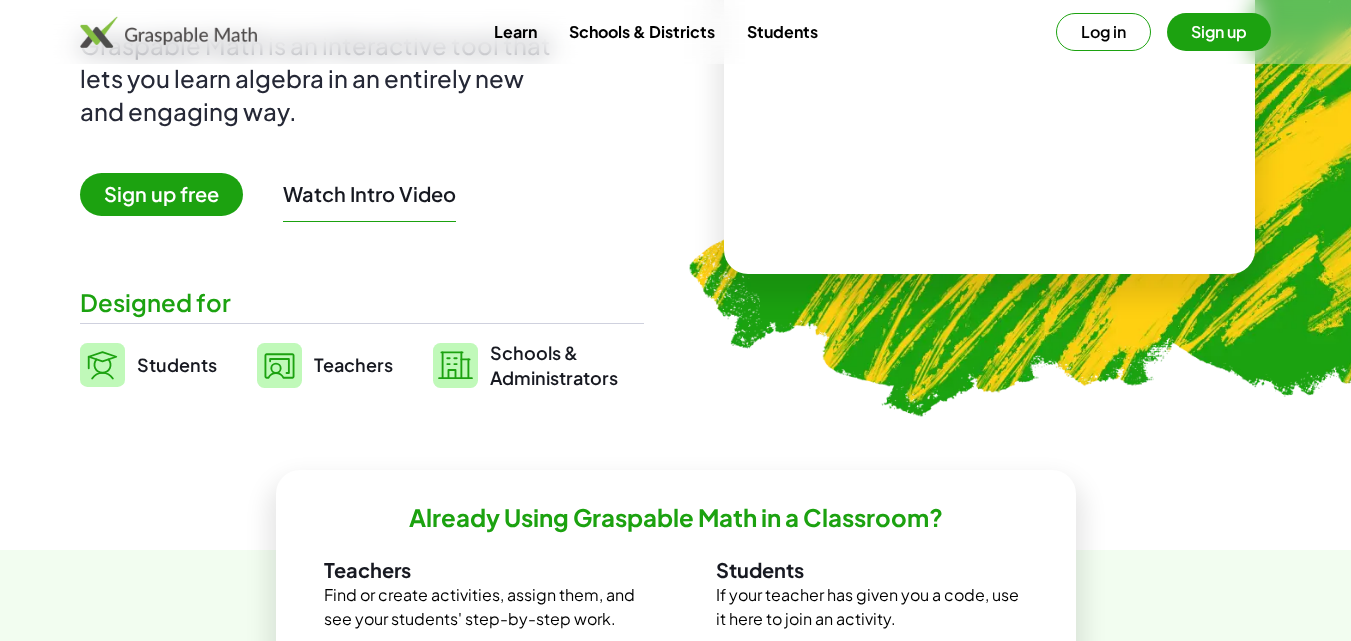 click 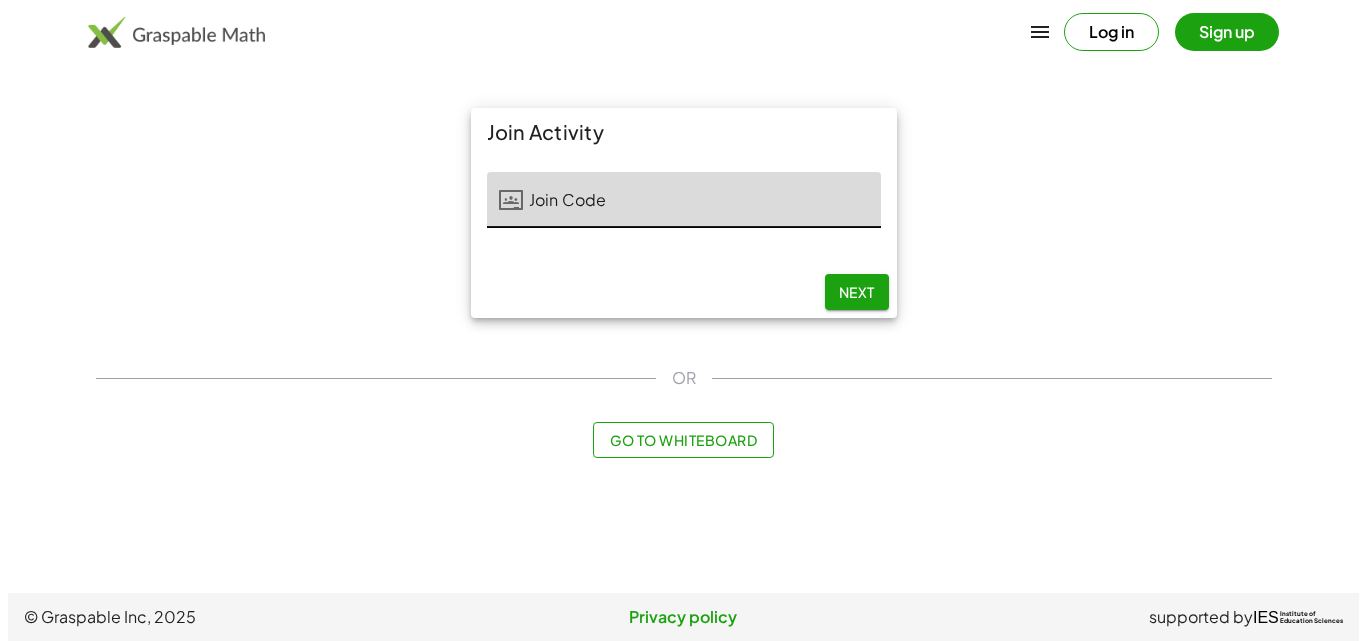 scroll, scrollTop: 0, scrollLeft: 0, axis: both 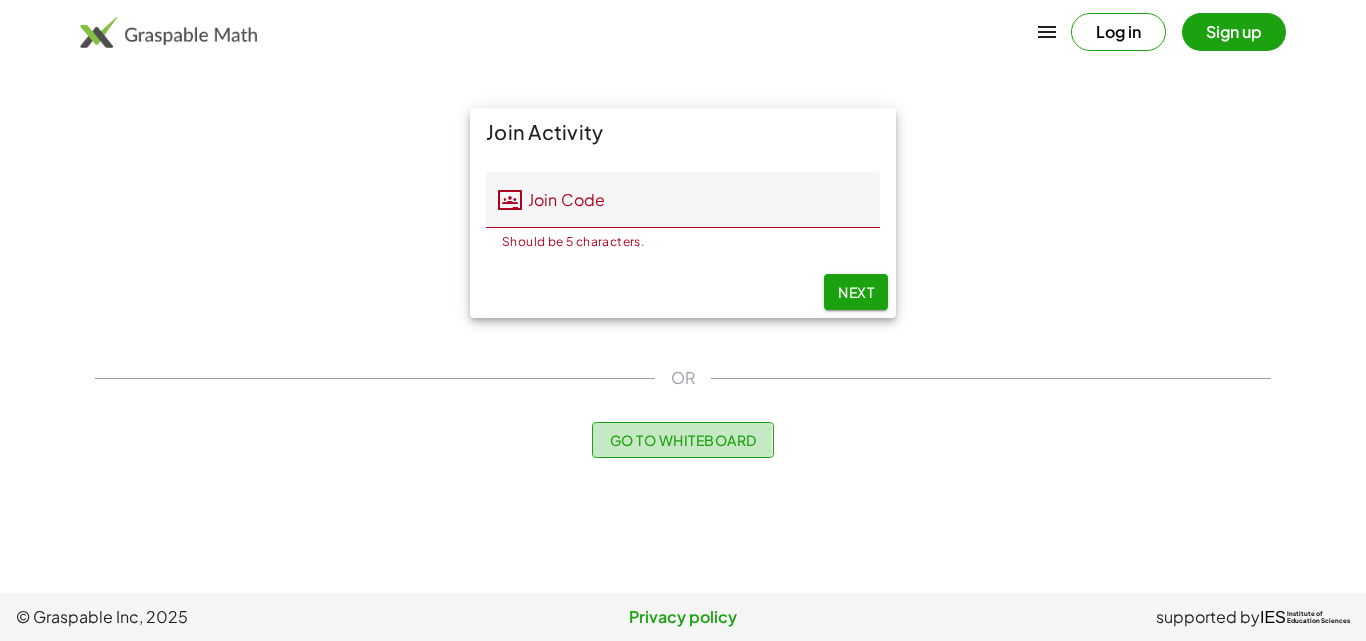 click on "Go to Whiteboard" 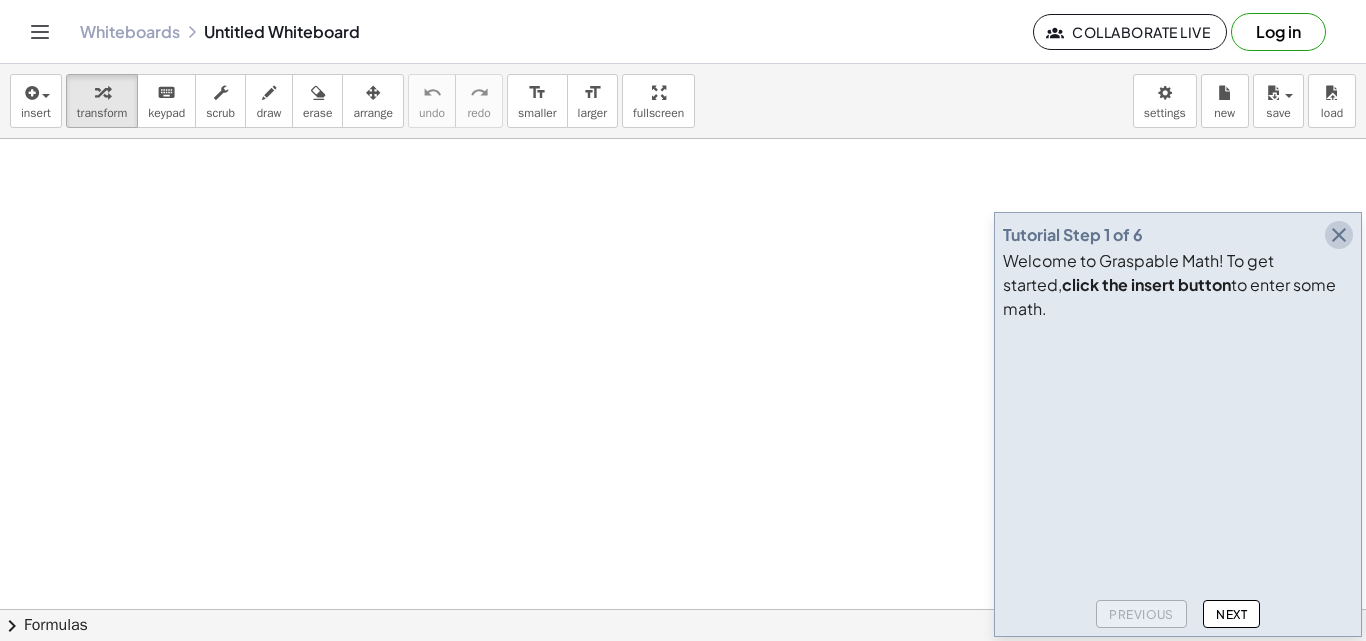click at bounding box center (1339, 235) 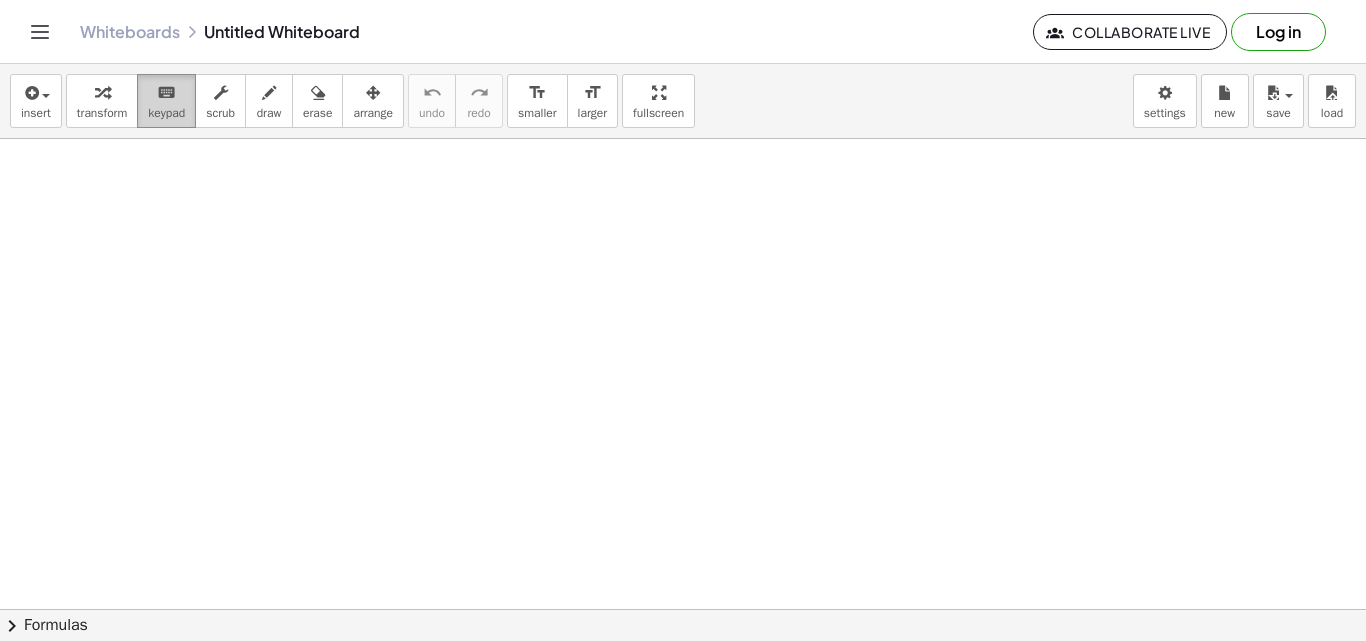 click on "keyboard" at bounding box center [166, 93] 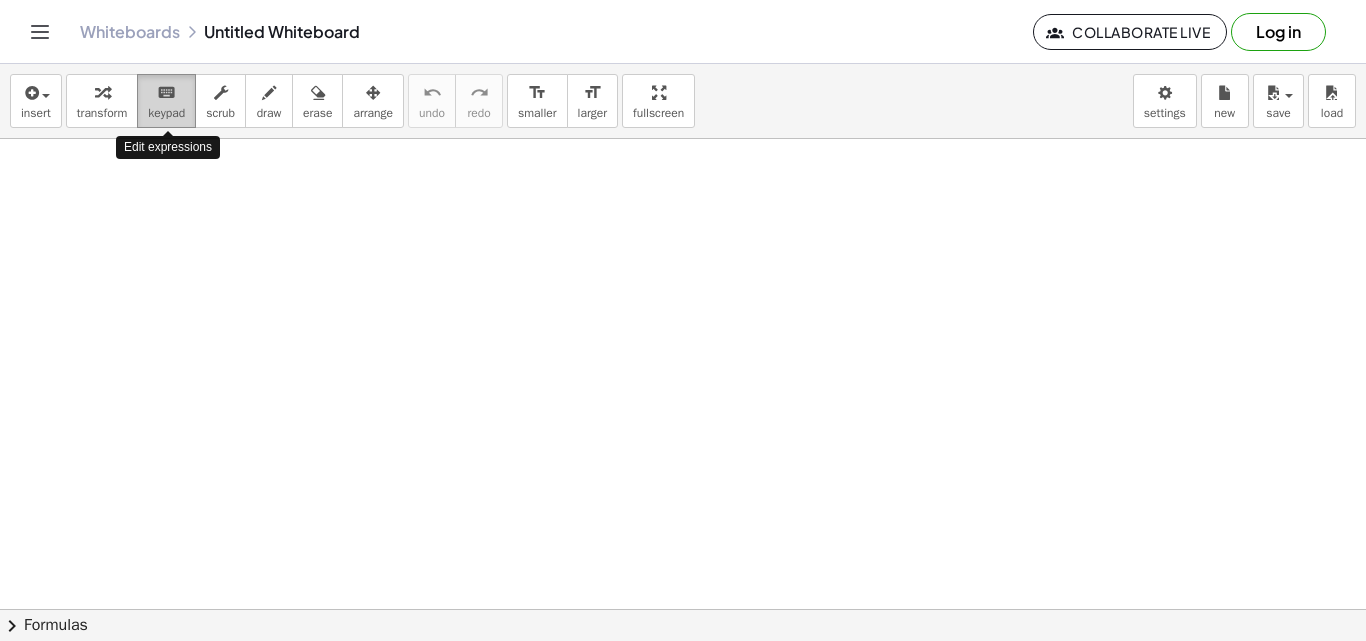 click on "keyboard" at bounding box center [166, 92] 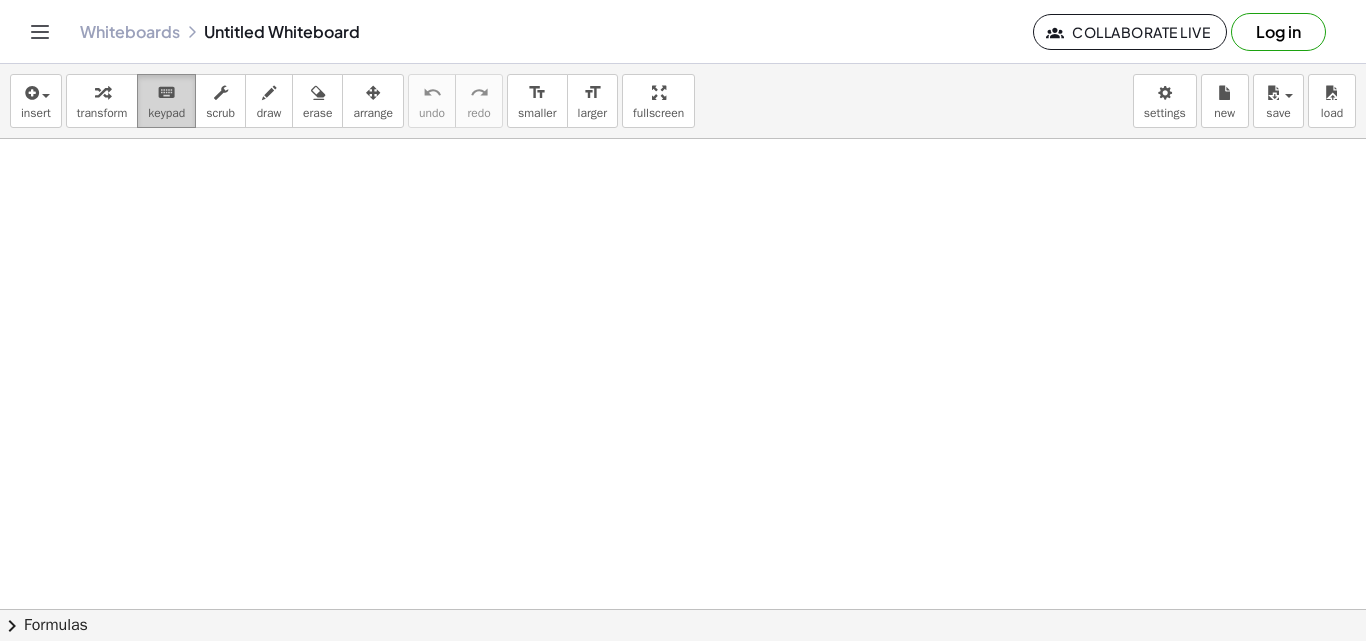 click on "keyboard" at bounding box center (166, 92) 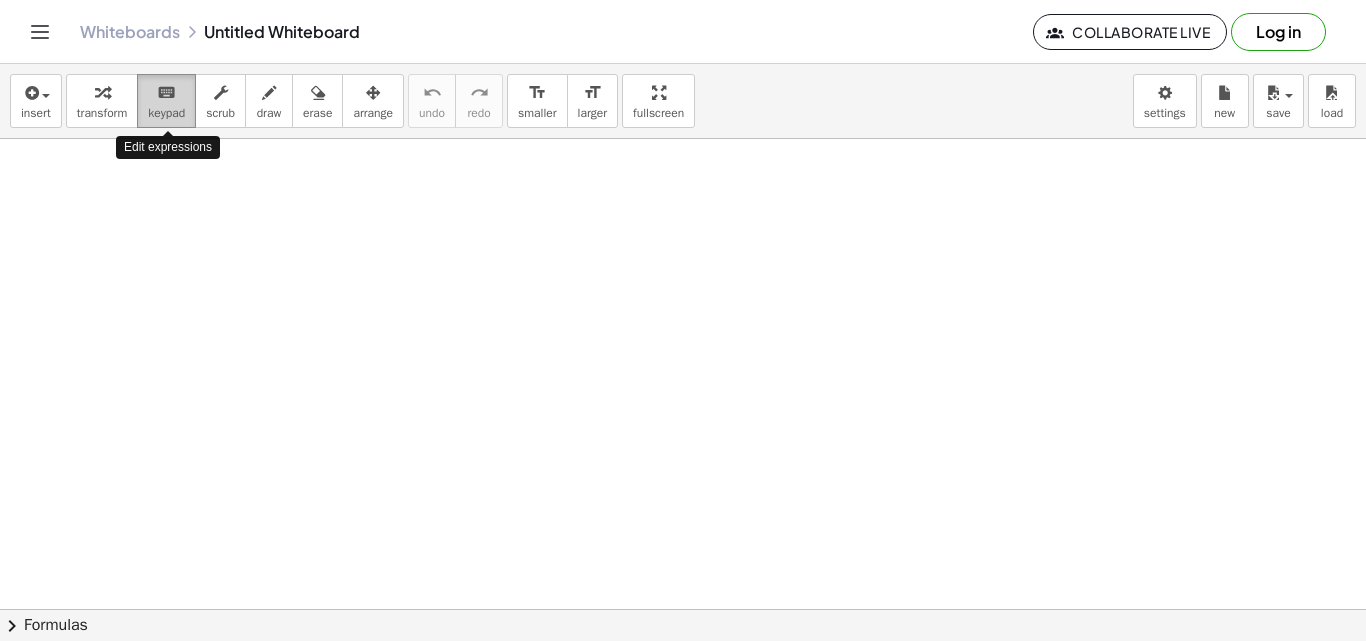 click on "keyboard" at bounding box center [166, 92] 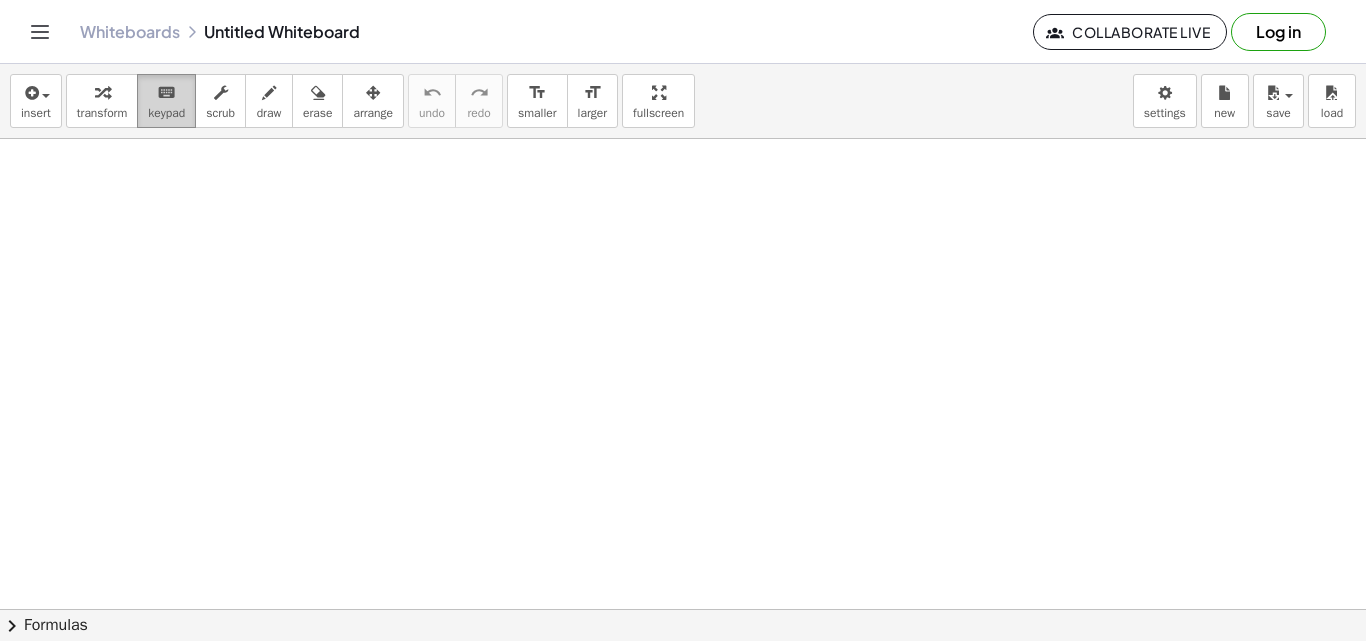 click on "keypad" at bounding box center [166, 113] 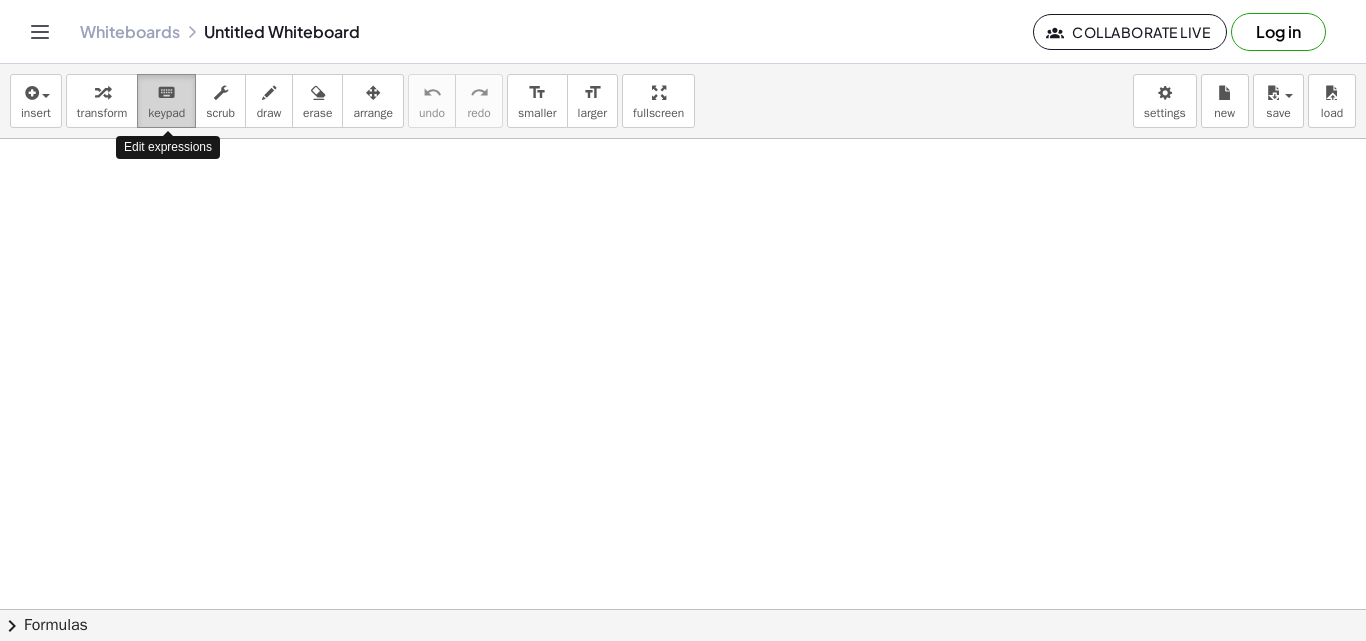 click on "keypad" at bounding box center [166, 113] 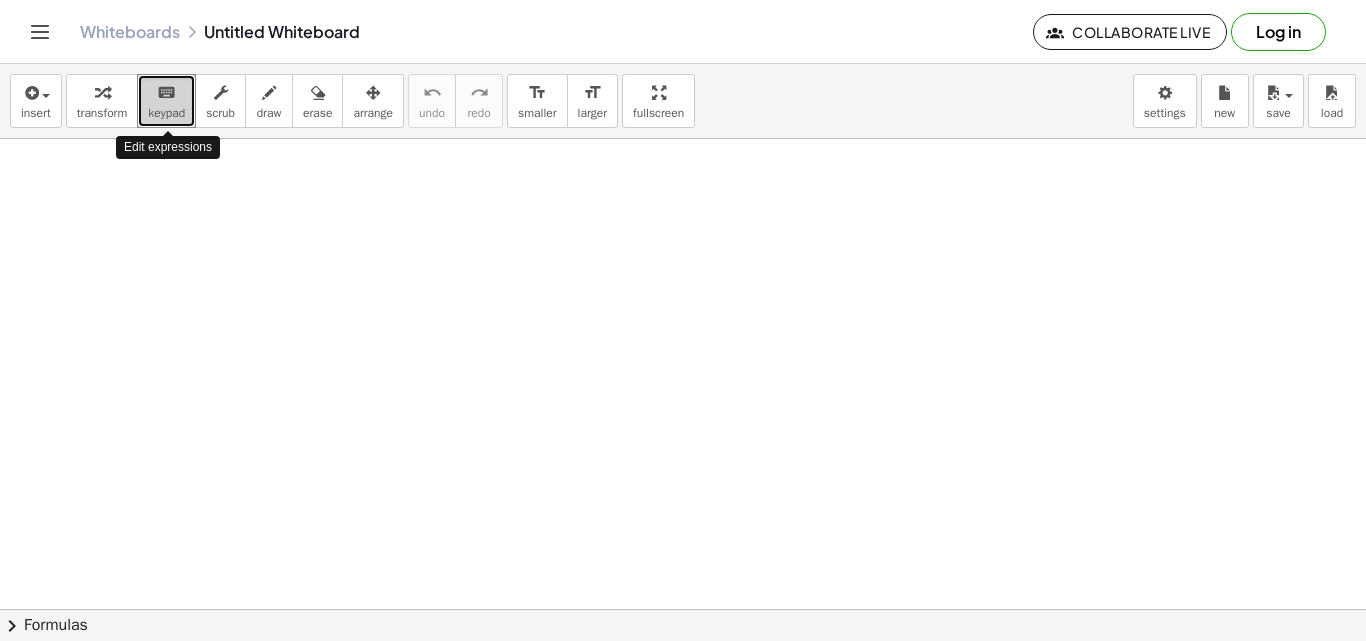 drag, startPoint x: 178, startPoint y: 117, endPoint x: 661, endPoint y: 268, distance: 506.05334 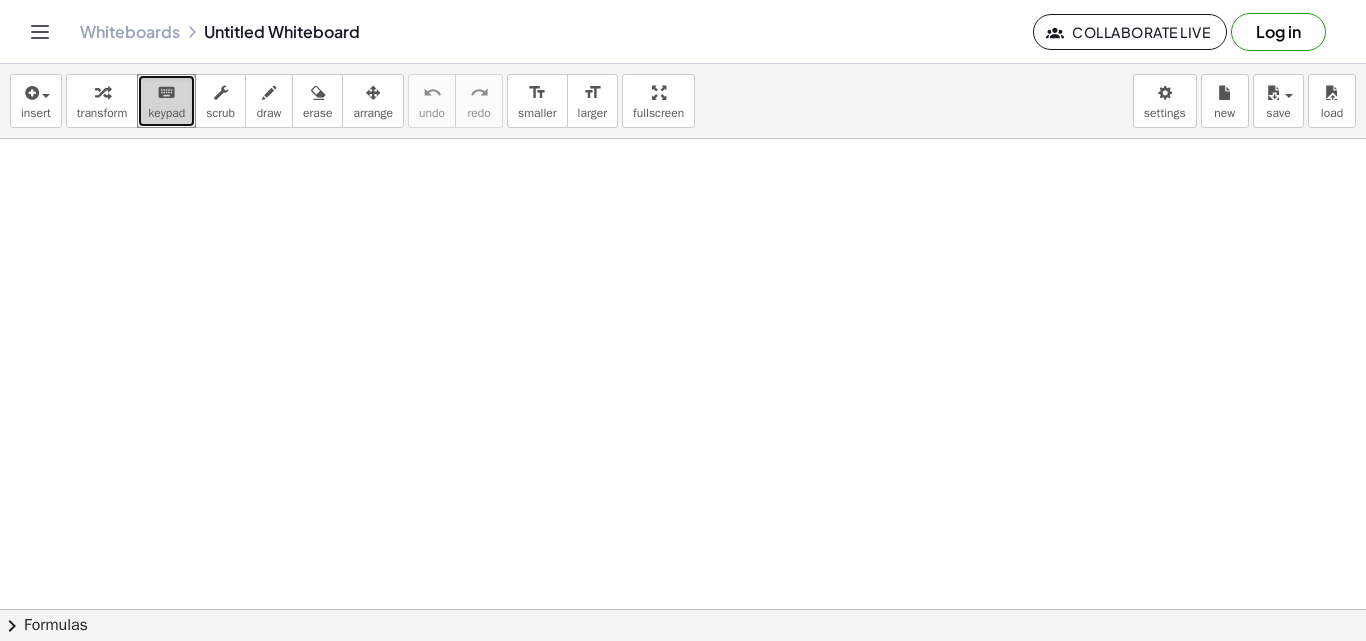 click on "keyboard" at bounding box center (166, 93) 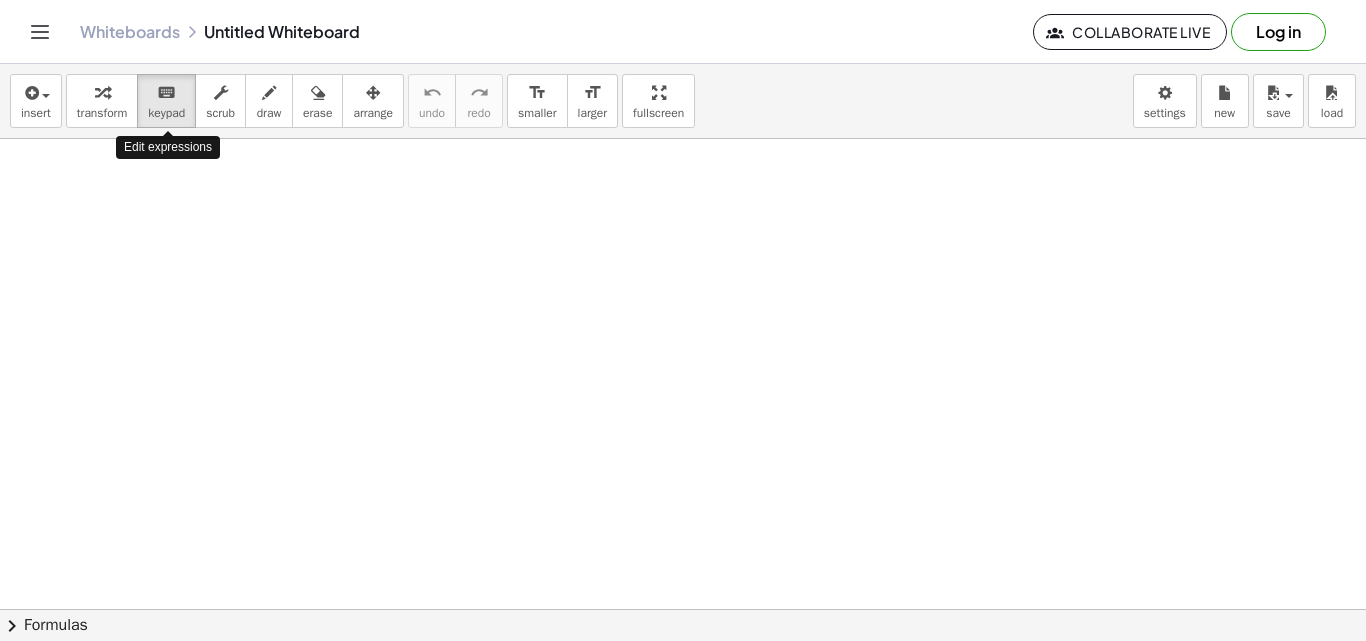 click on "insert select one: Math Expression Function Text Youtube Video Graphing Geometry Geometry 3D transform keyboard keypad scrub draw erase arrange undo undo redo redo format_size smaller format_size larger fullscreen load   save new settings Edit expressions" at bounding box center [683, 101] 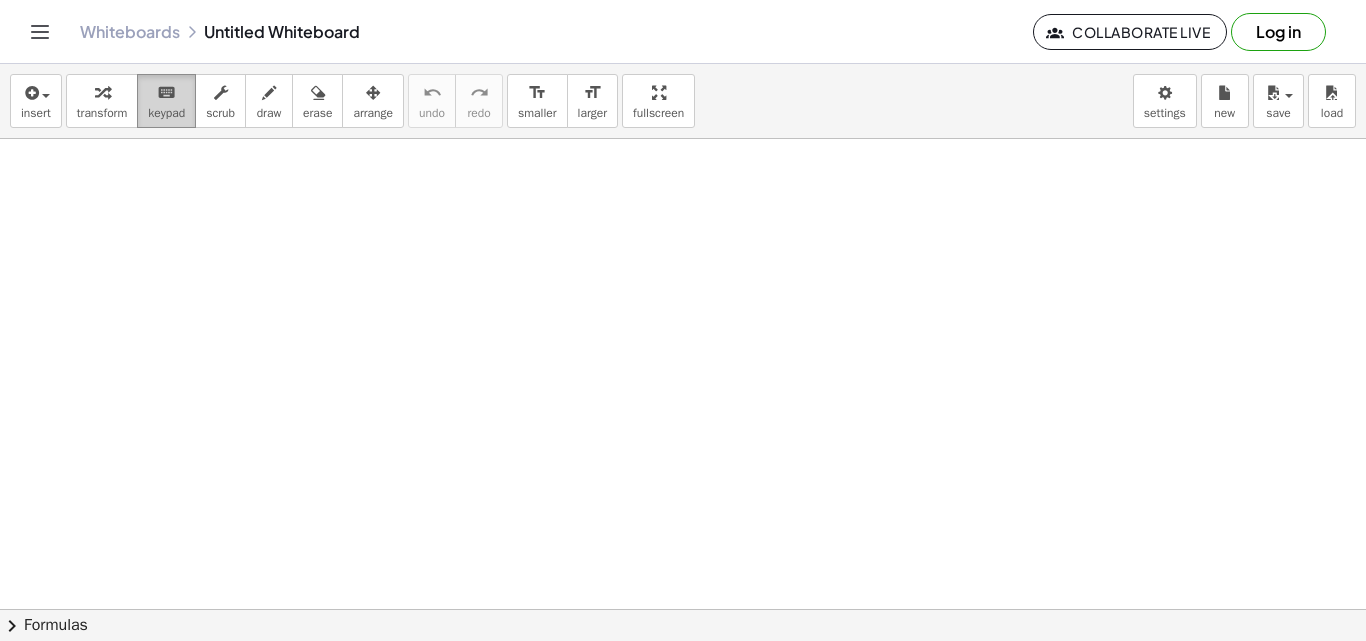 click on "keyboard" at bounding box center (166, 92) 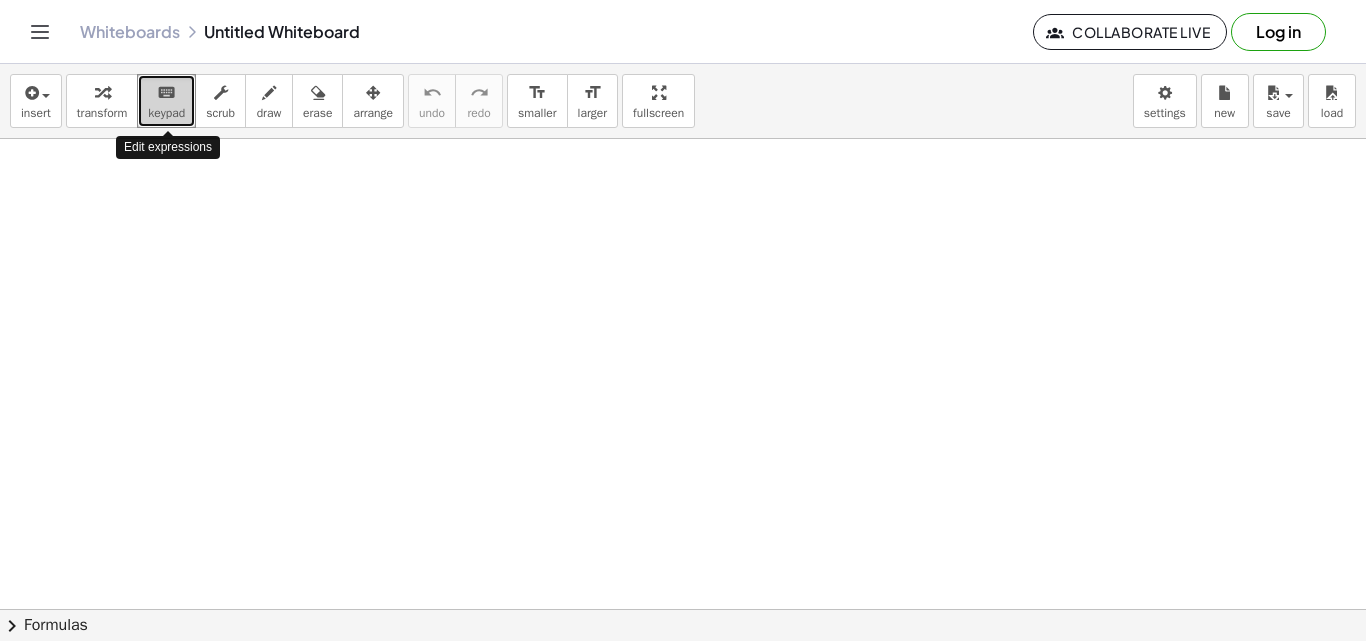 drag, startPoint x: 185, startPoint y: 103, endPoint x: 122, endPoint y: 246, distance: 156.2626 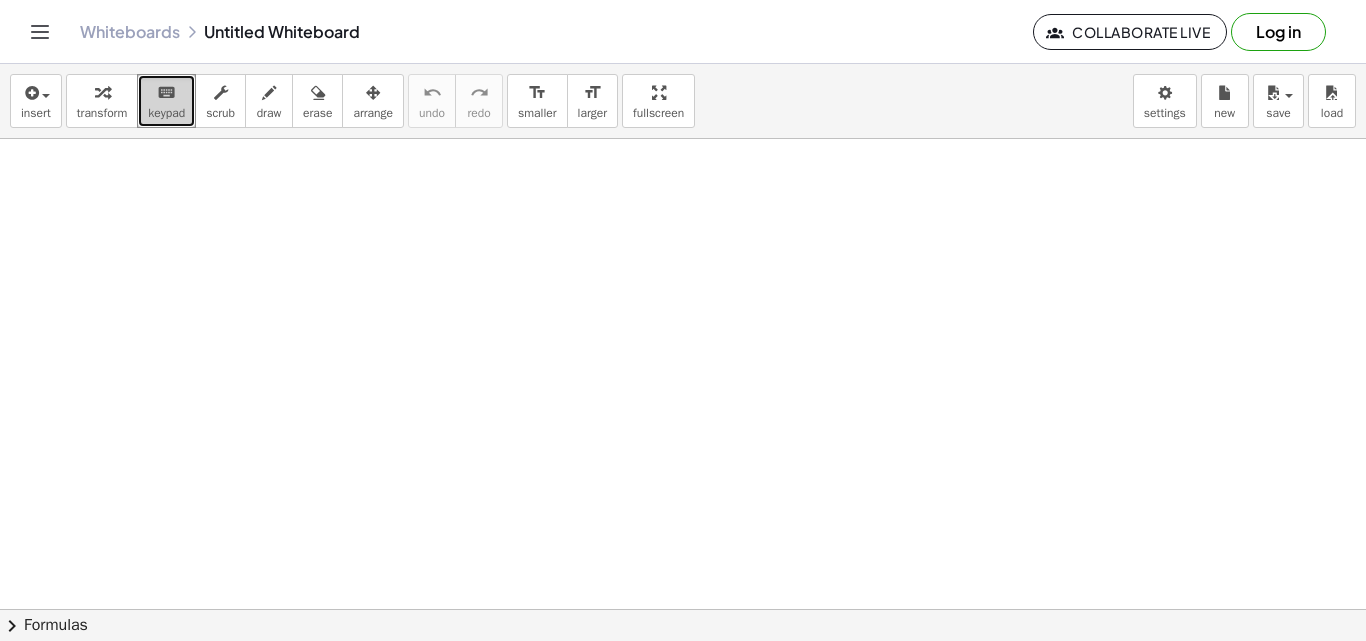 click on "keypad" at bounding box center (166, 113) 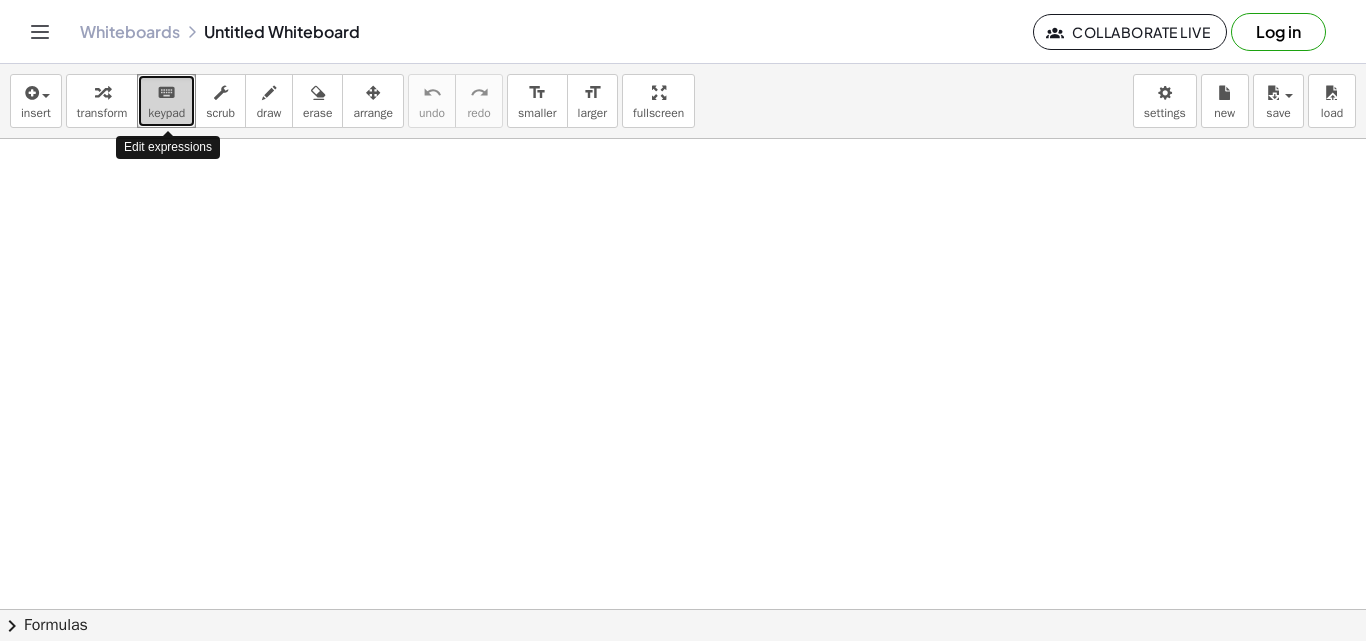 click on "keypad" at bounding box center [166, 113] 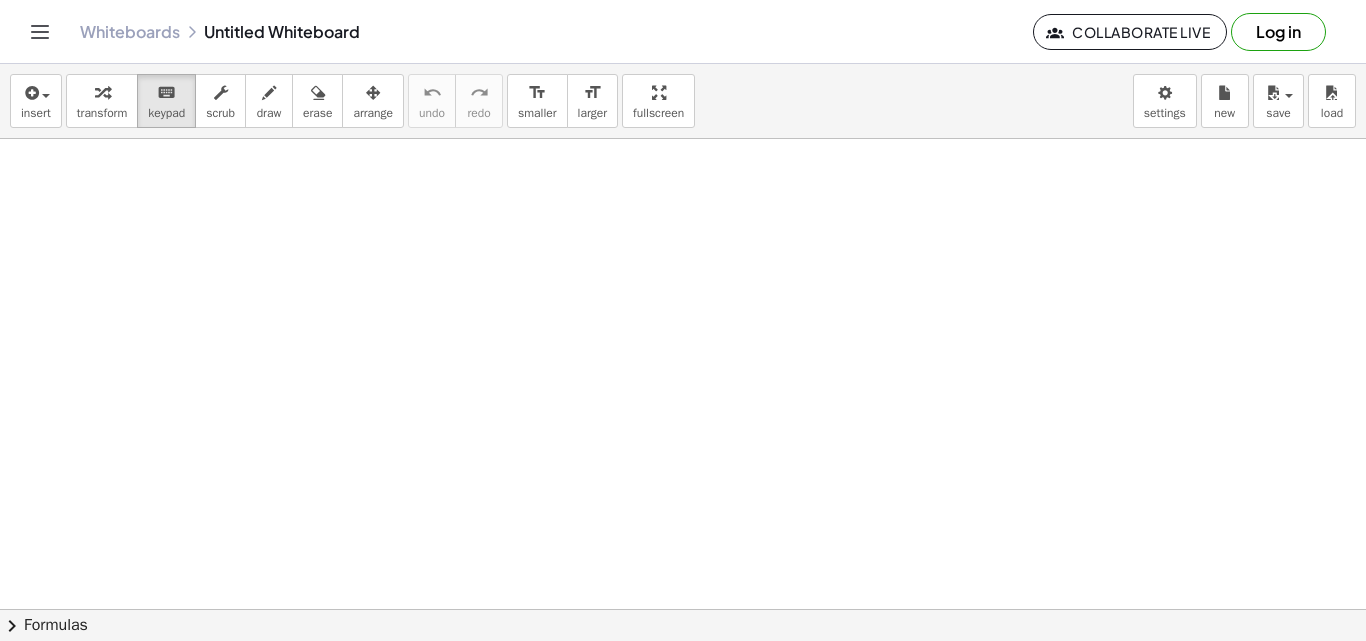 click on "chevron_right  Formulas" 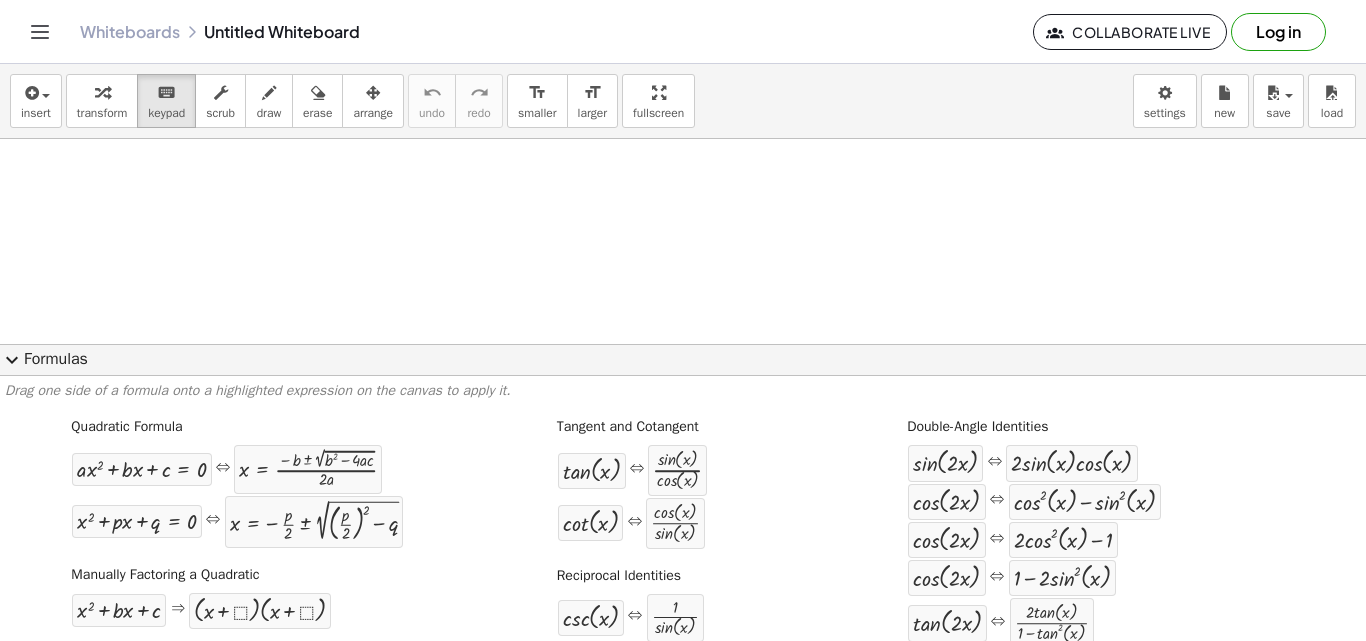 click on "expand_more" at bounding box center [12, 360] 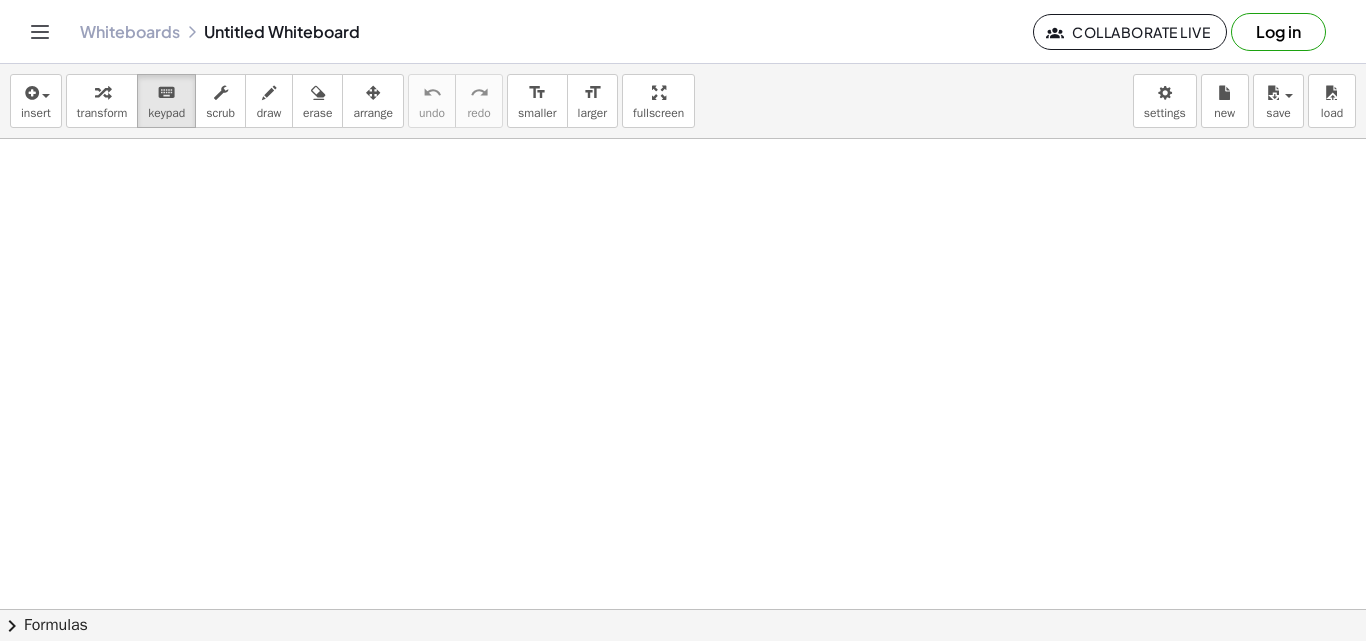 click at bounding box center (683, 609) 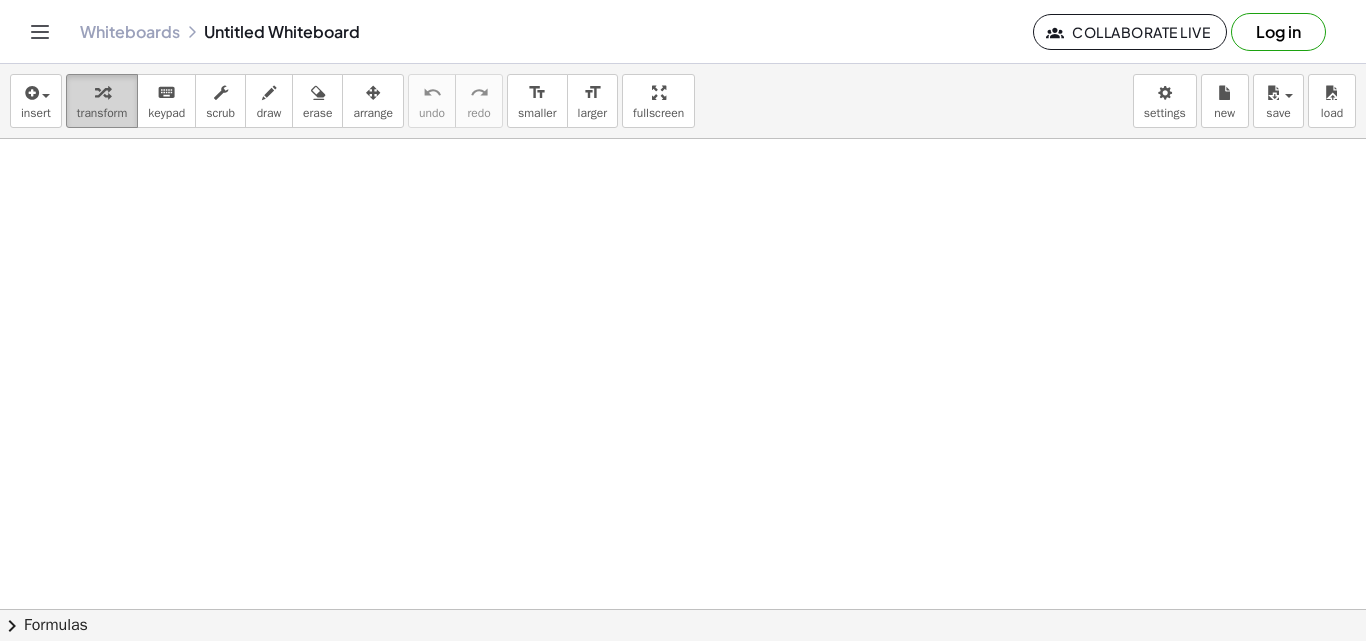 click on "transform" at bounding box center [102, 113] 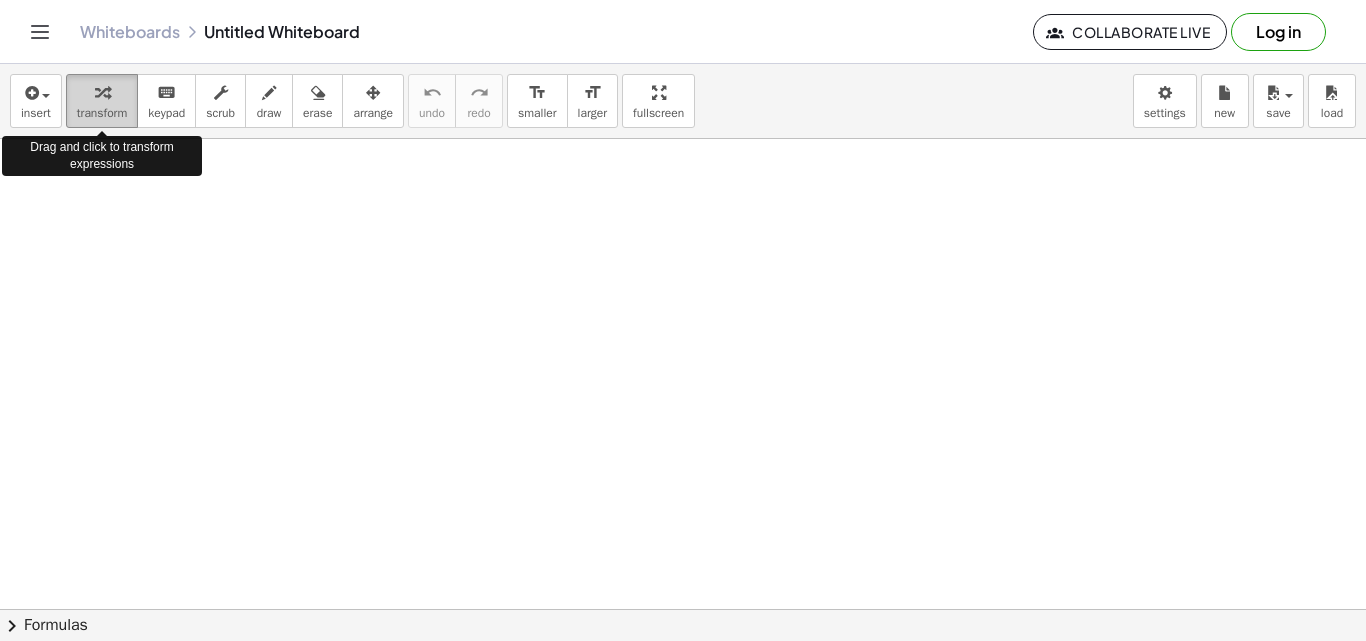 click on "transform" at bounding box center [102, 113] 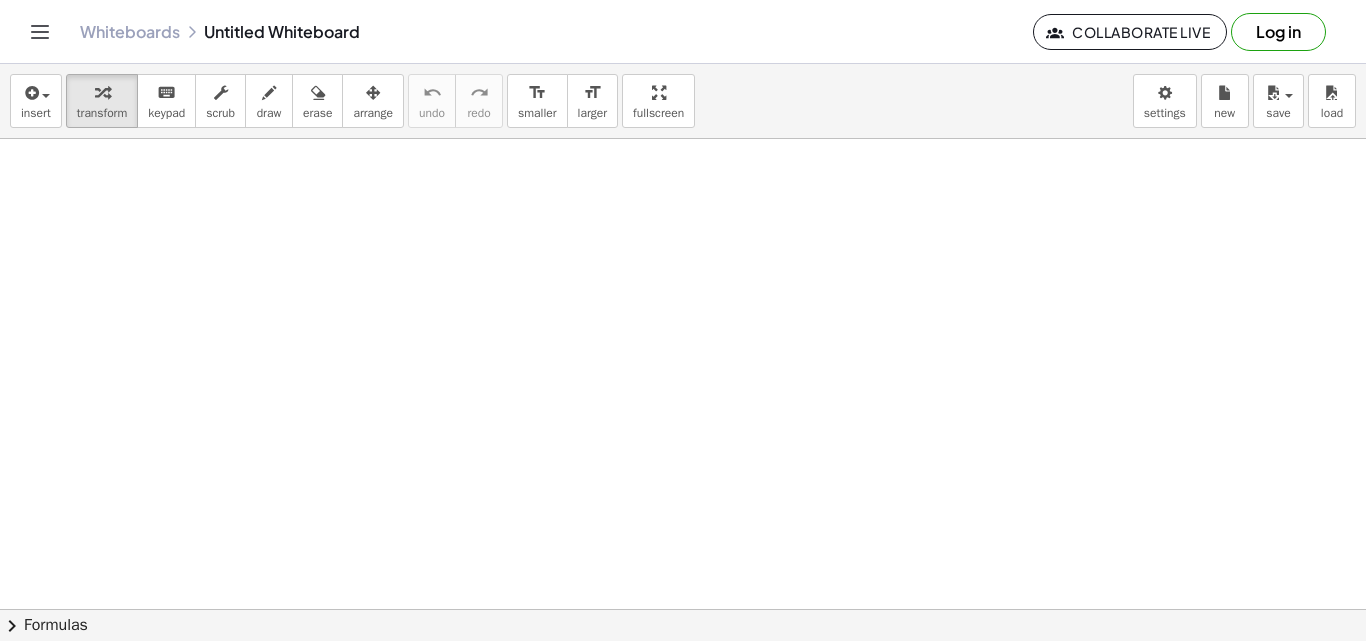 click at bounding box center (683, 609) 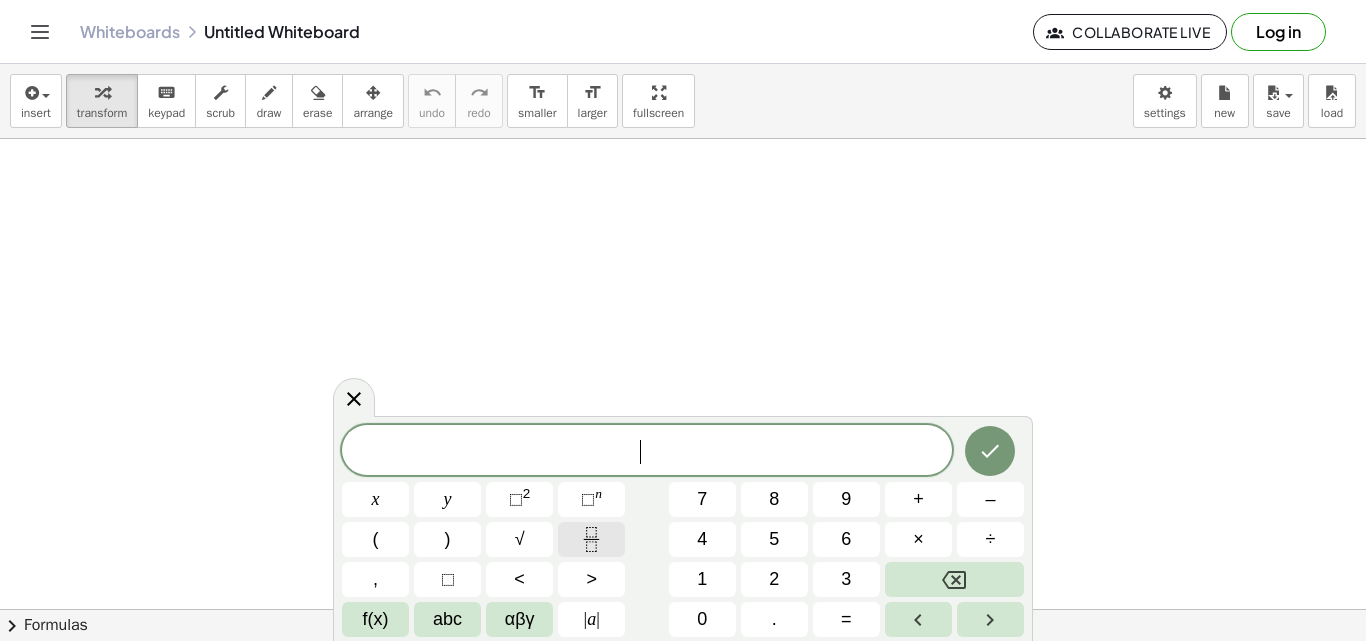 click 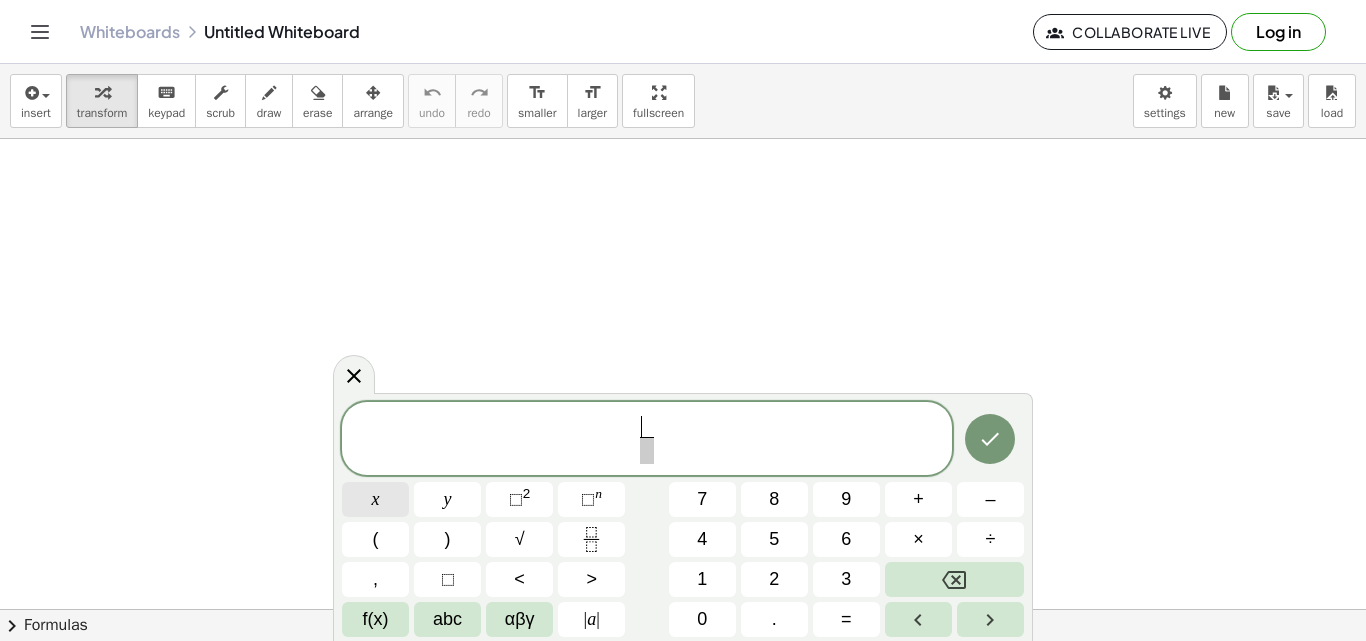 click on "x" at bounding box center (376, 499) 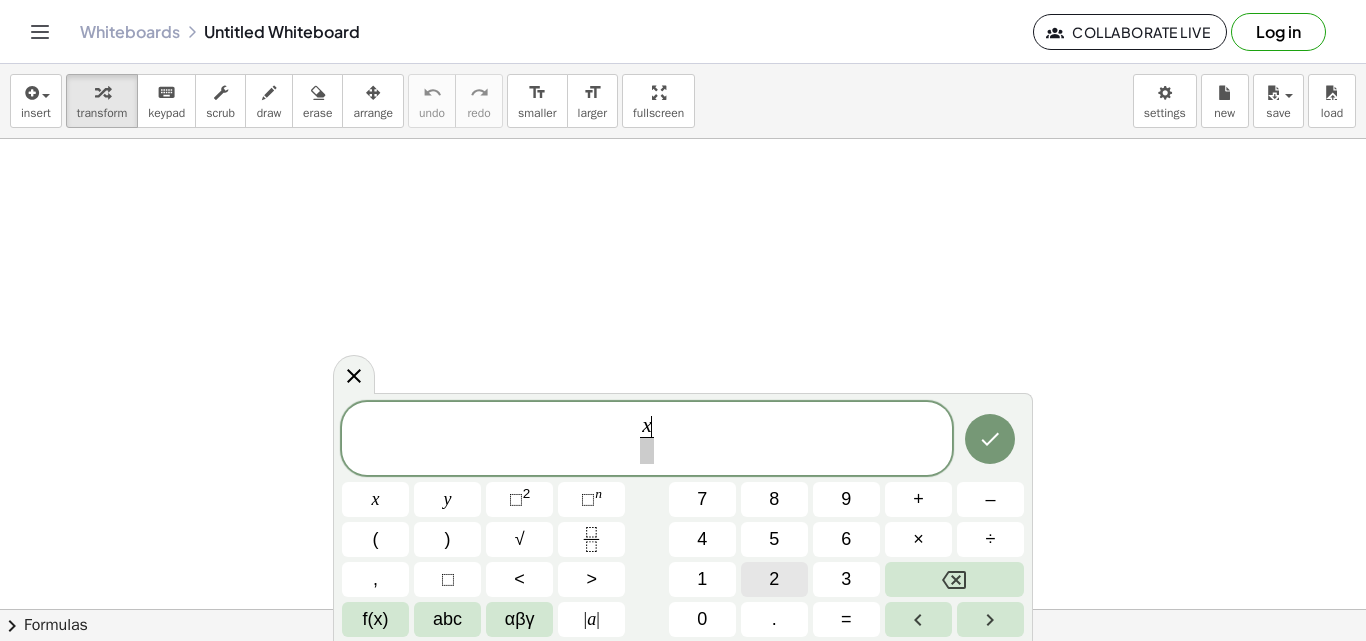 click on "2" at bounding box center [774, 579] 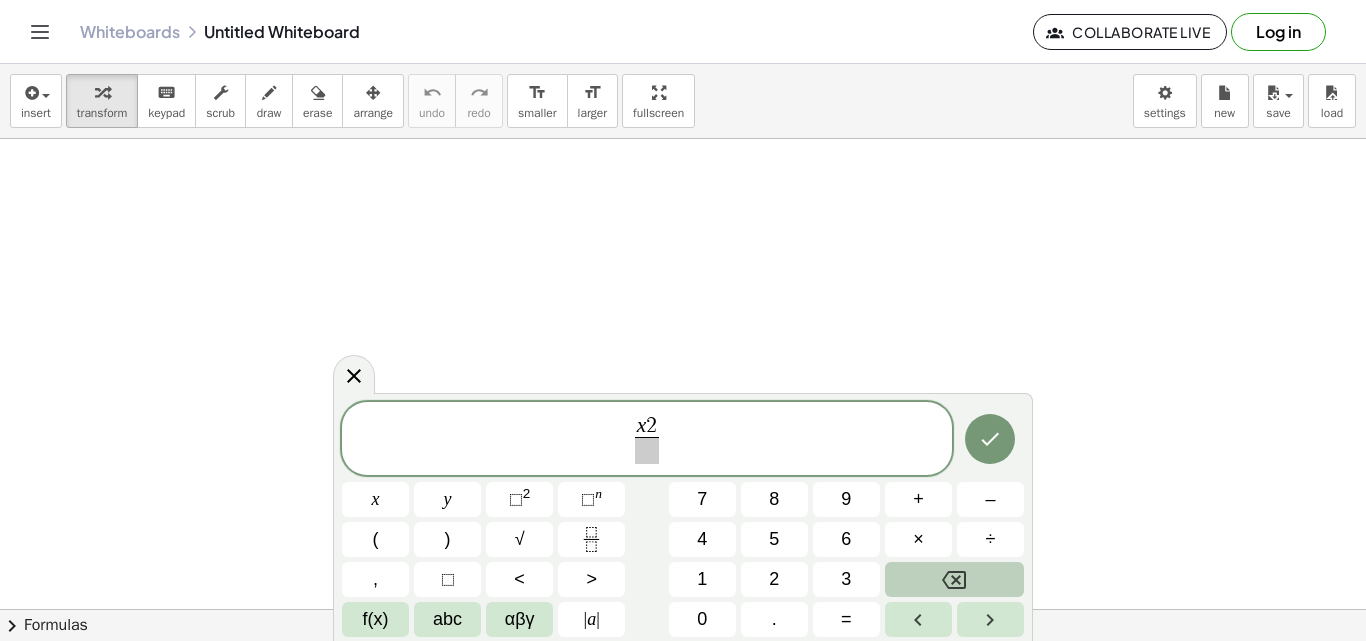 click at bounding box center [954, 579] 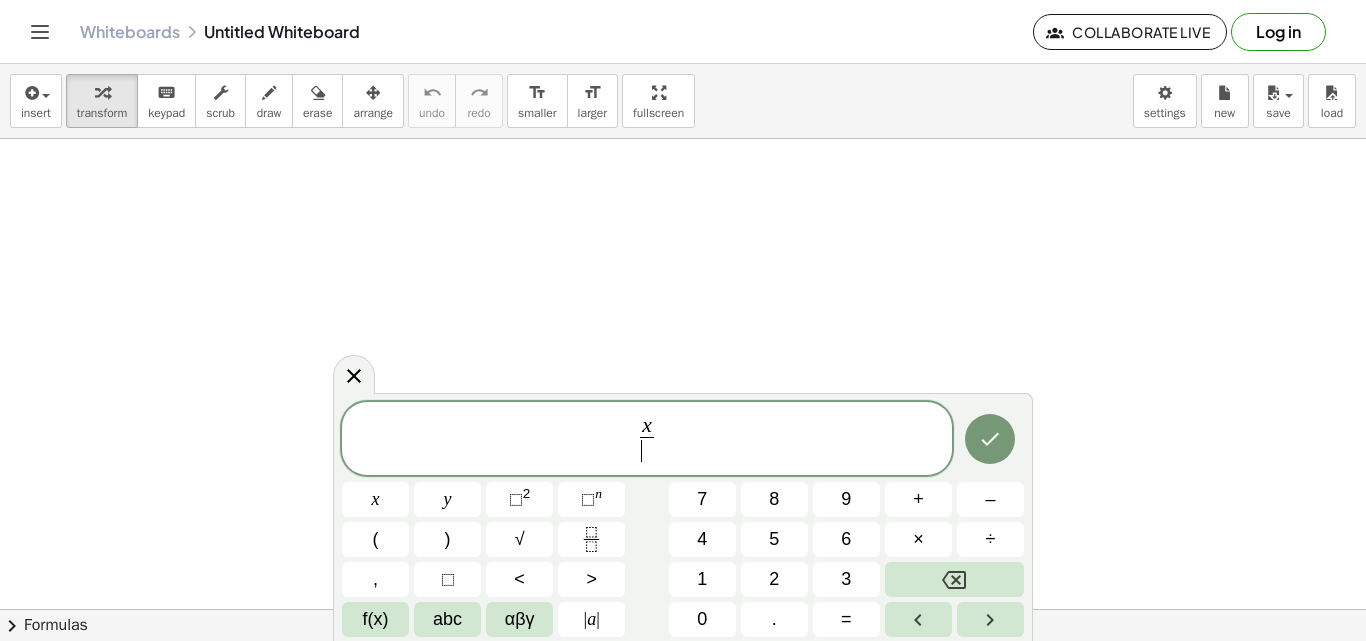 click on "​" at bounding box center [647, 450] 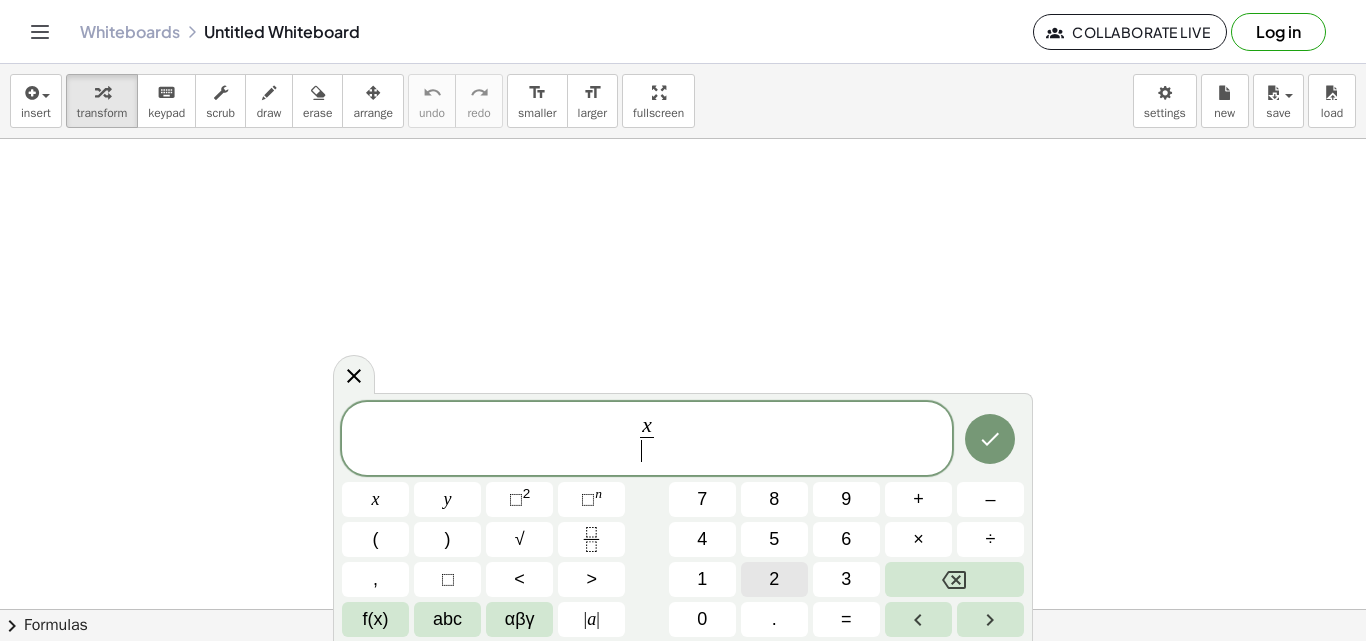 click on "2" at bounding box center [774, 579] 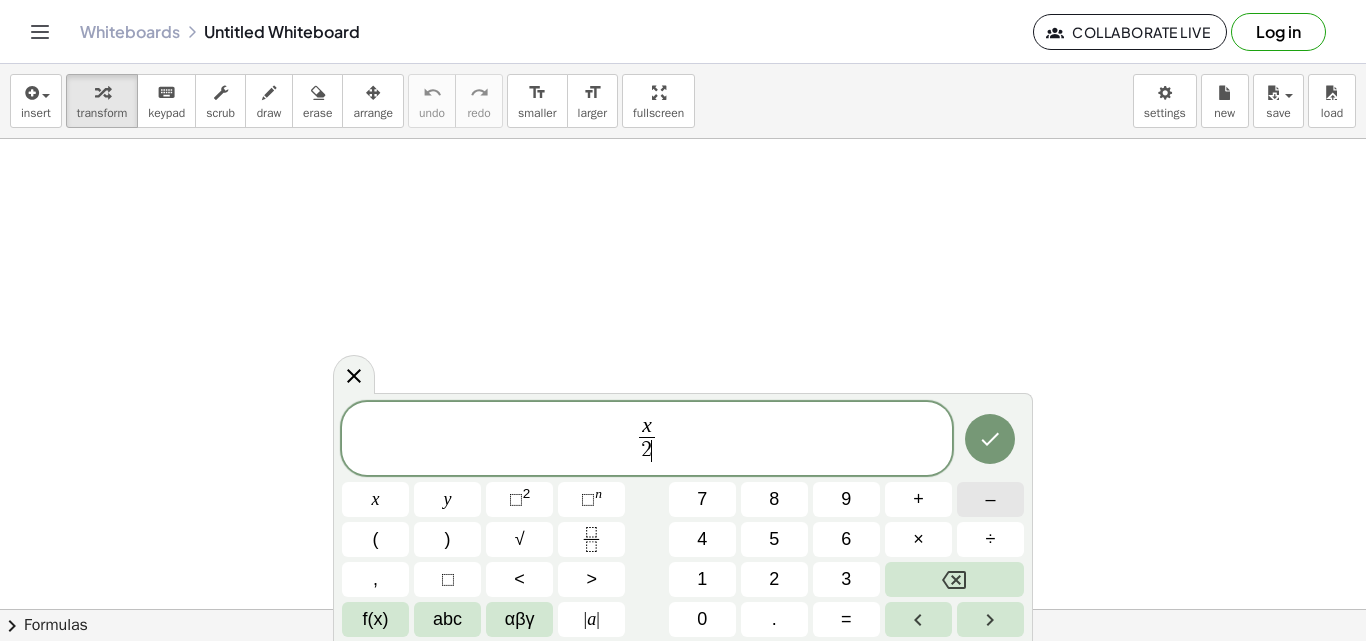 click on "–" at bounding box center [990, 499] 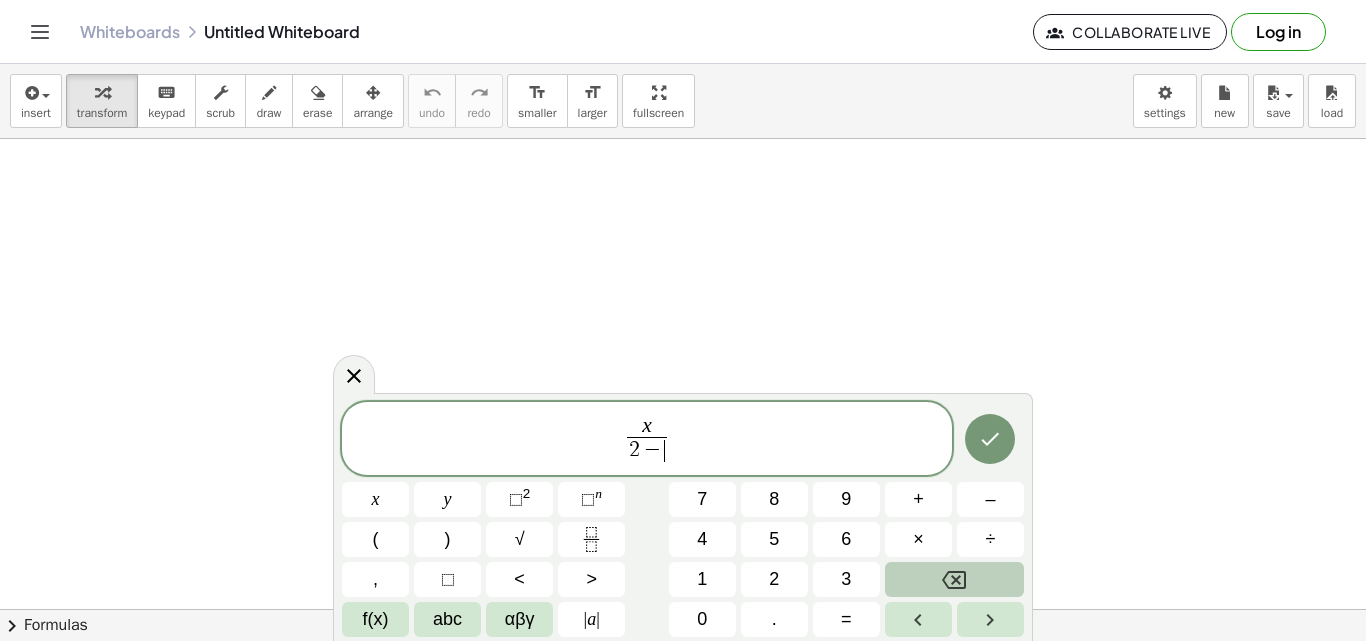 click at bounding box center (954, 579) 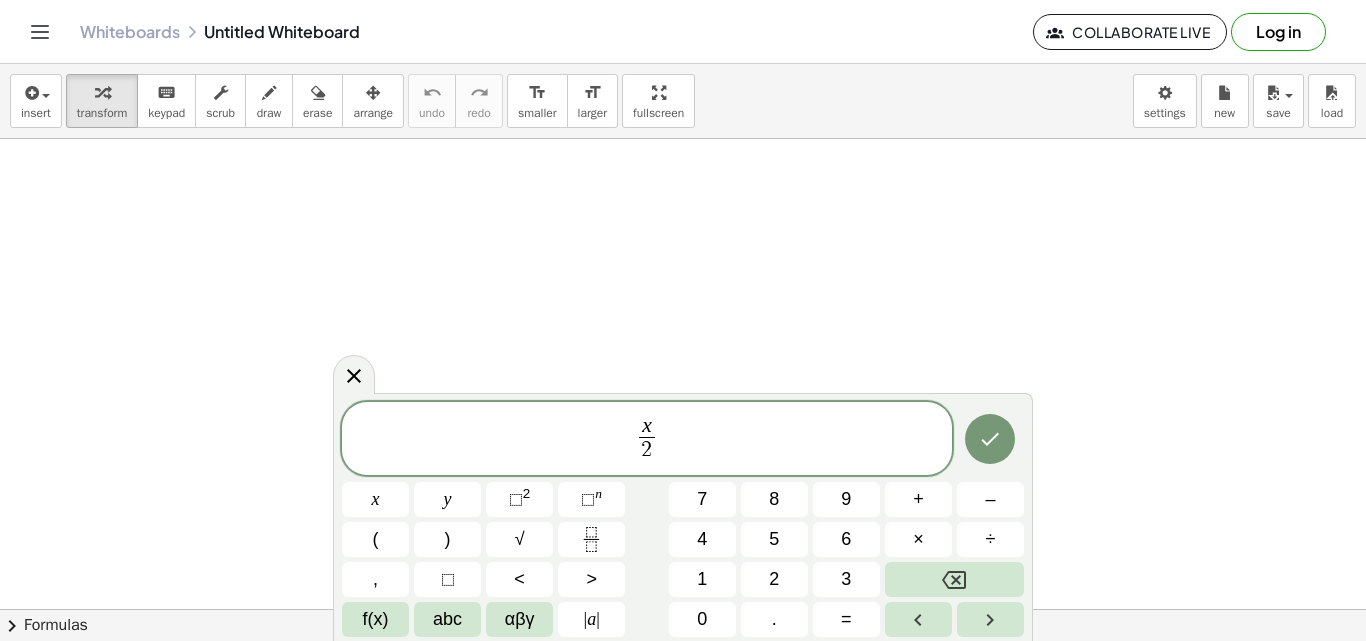 click on "x 2 ​ ​" at bounding box center (647, 440) 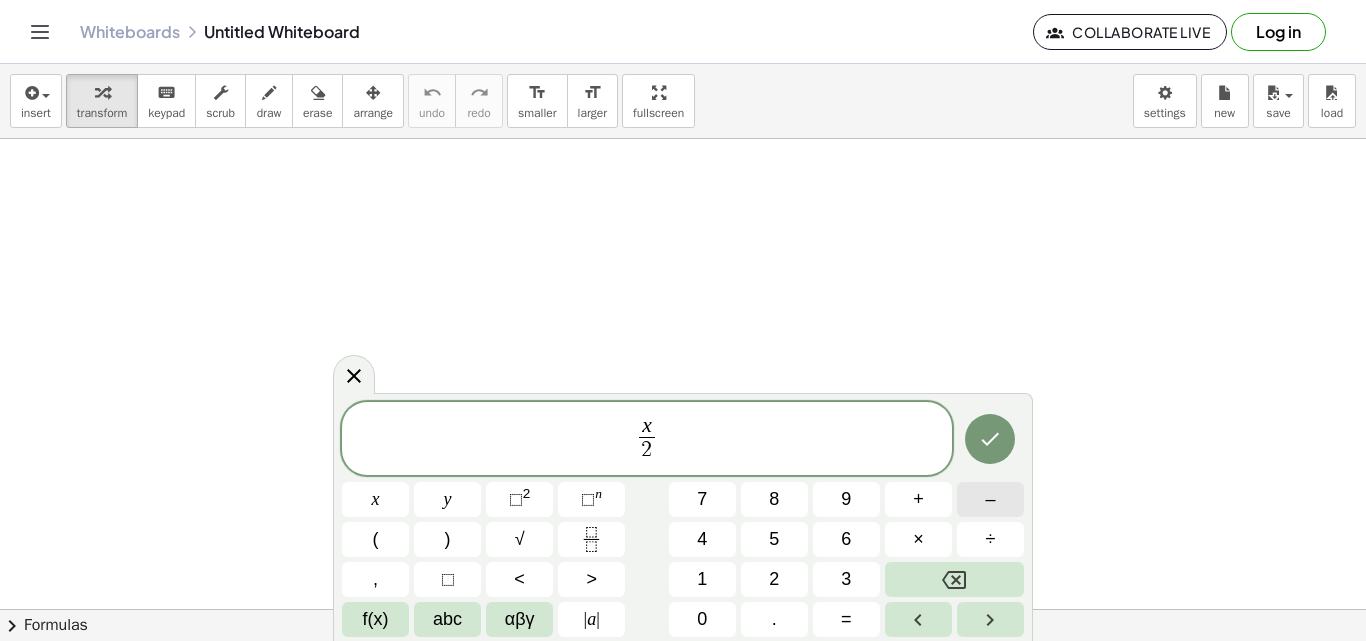 click on "–" at bounding box center (990, 499) 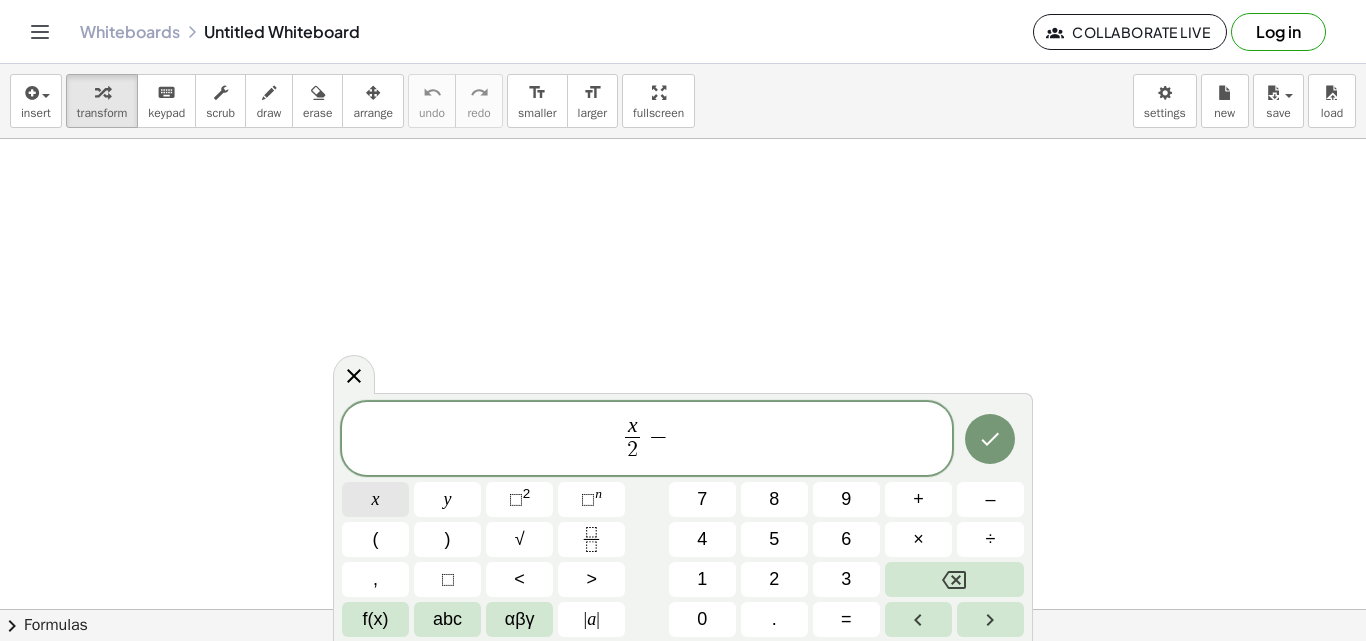 click on "x" at bounding box center [375, 499] 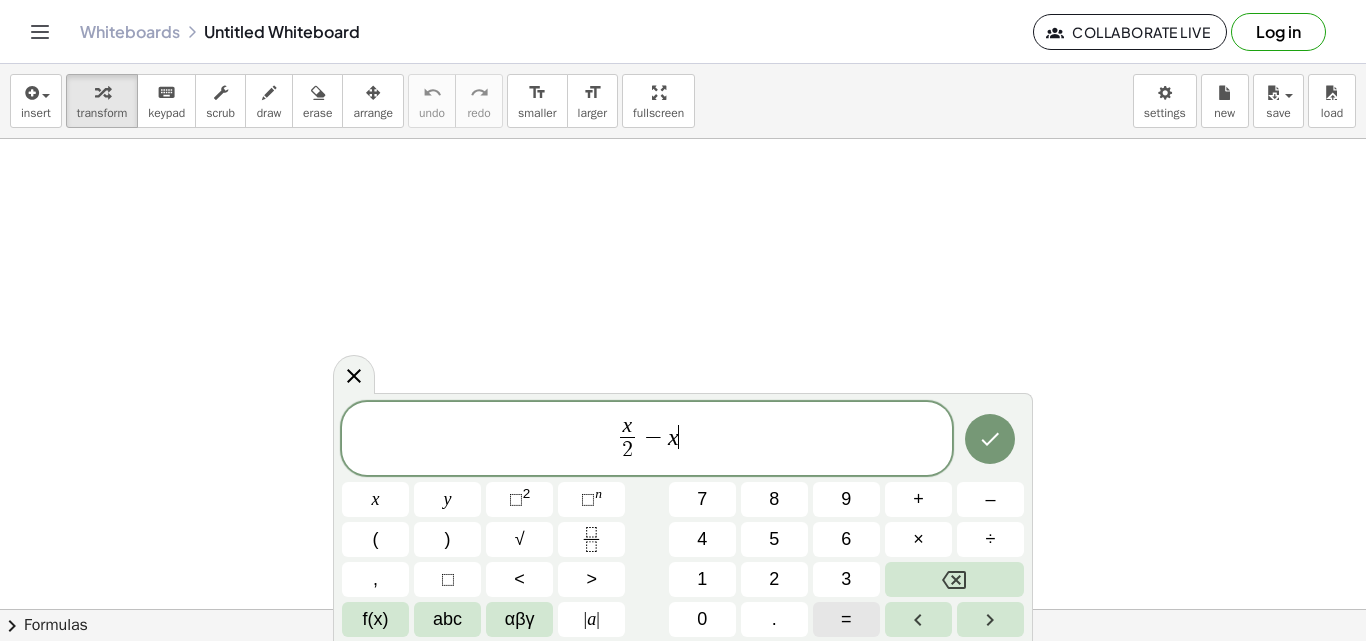 click on "=" at bounding box center [846, 619] 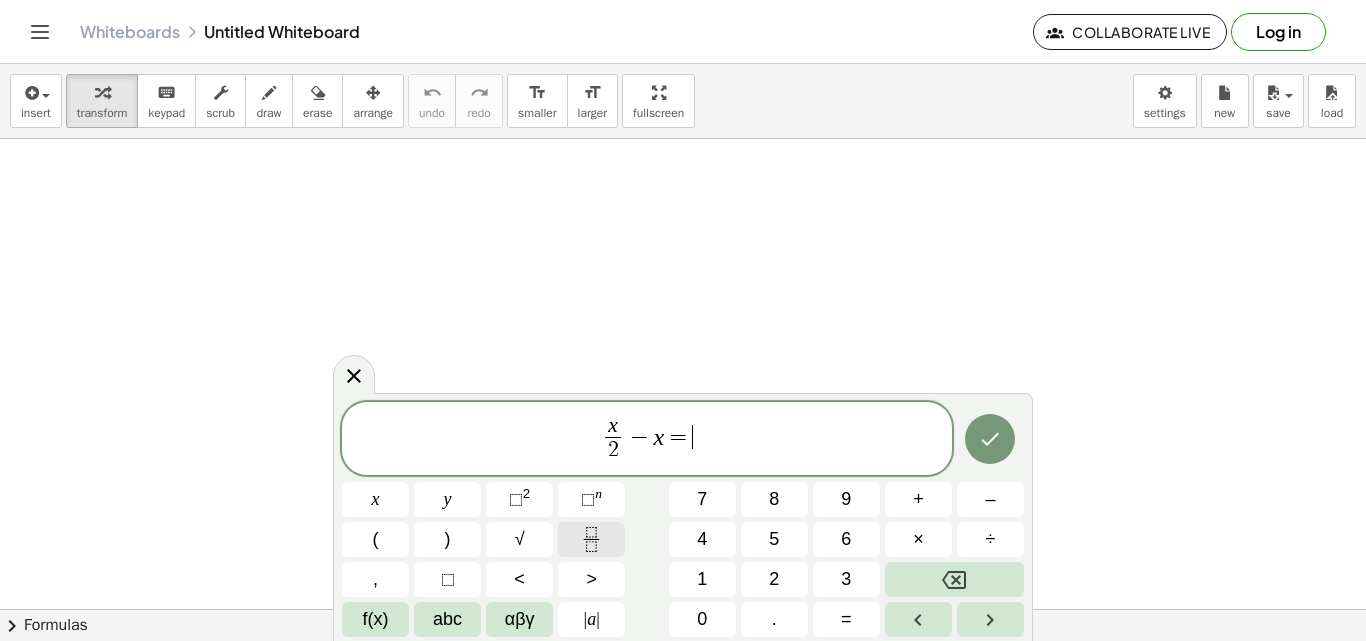click at bounding box center (591, 539) 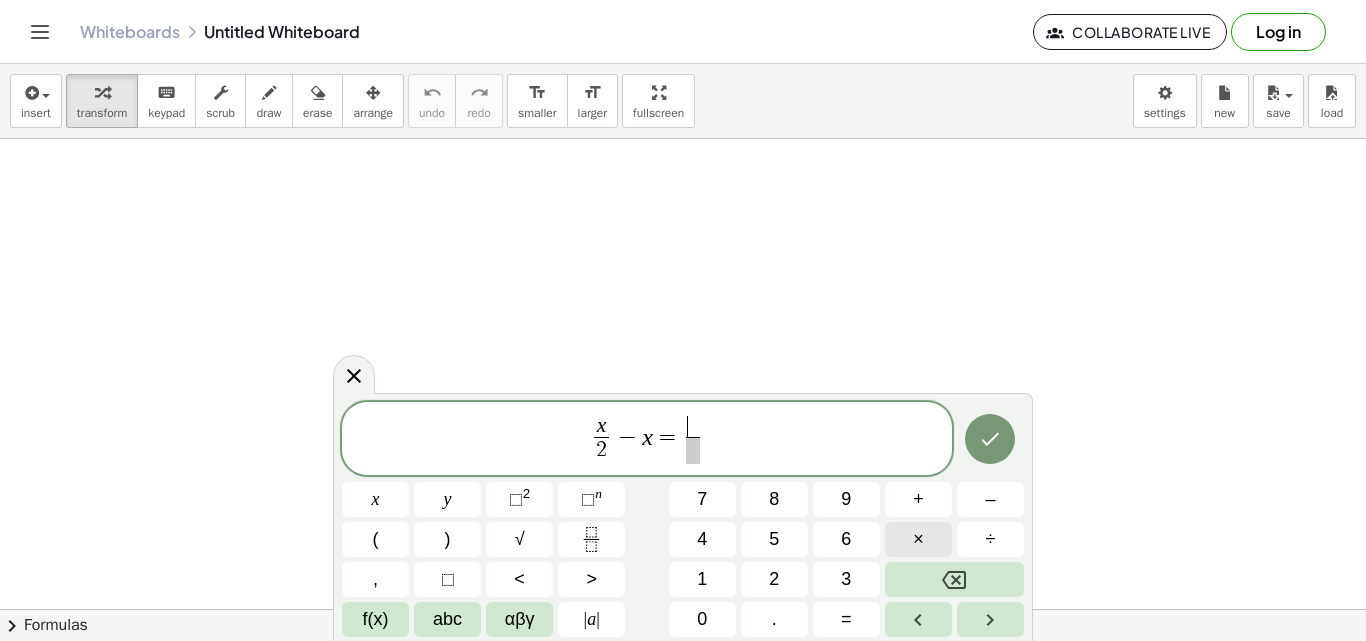 click on "×" at bounding box center [918, 539] 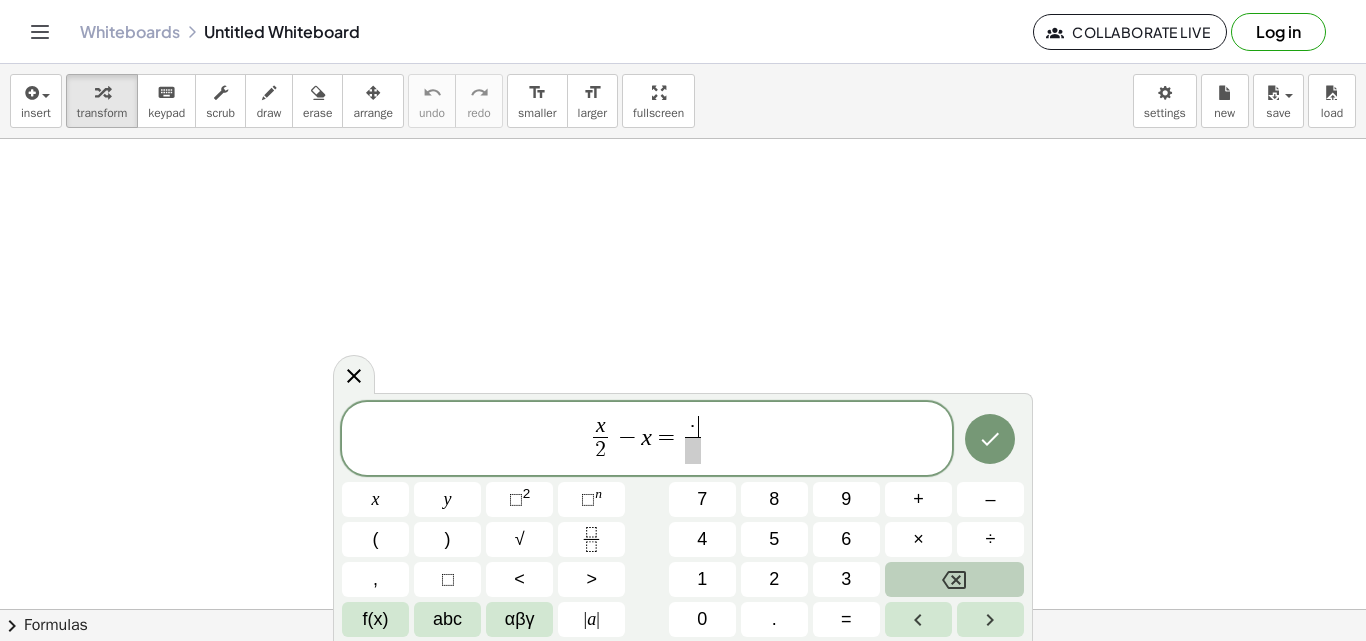 click at bounding box center (954, 579) 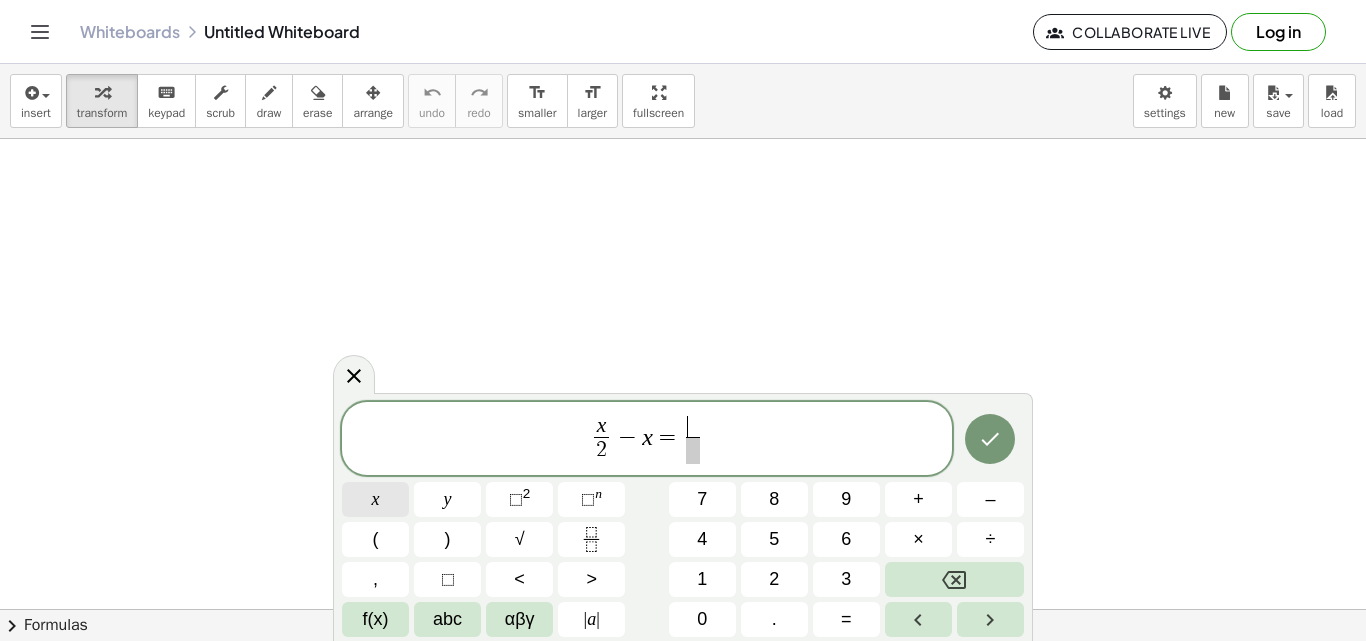 click on "x" at bounding box center [376, 499] 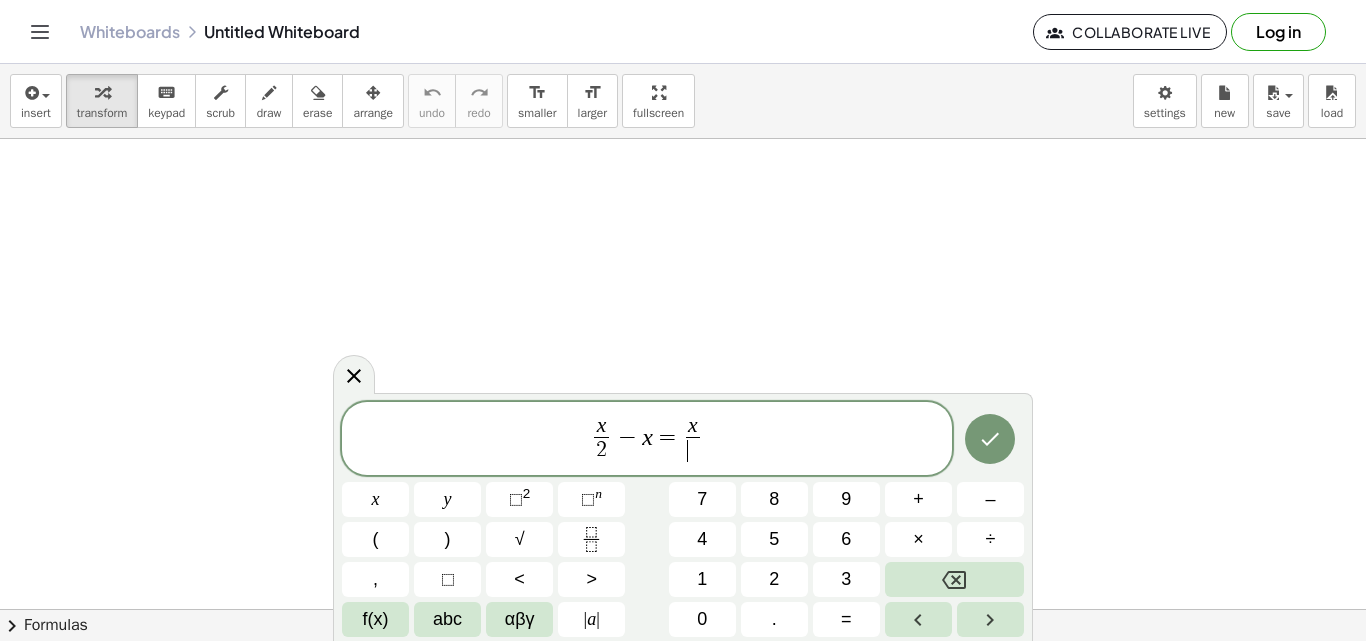 click on "x ​ ​" at bounding box center (692, 440) 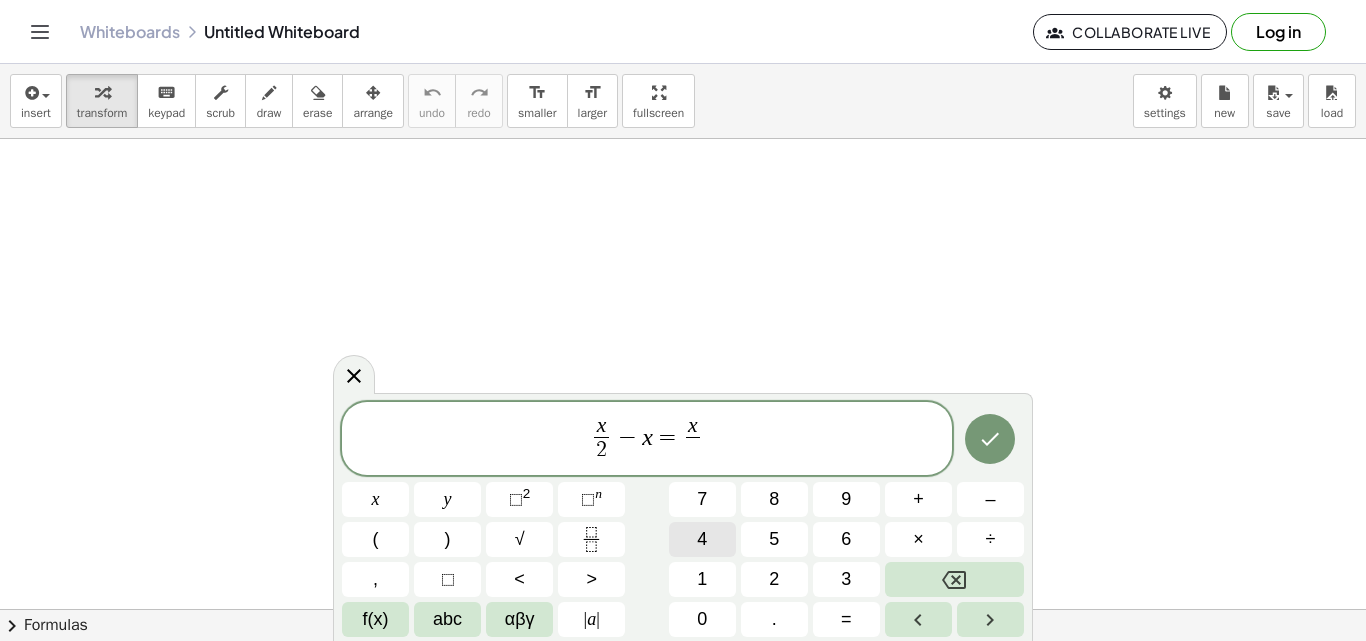 click on "4" at bounding box center (702, 539) 